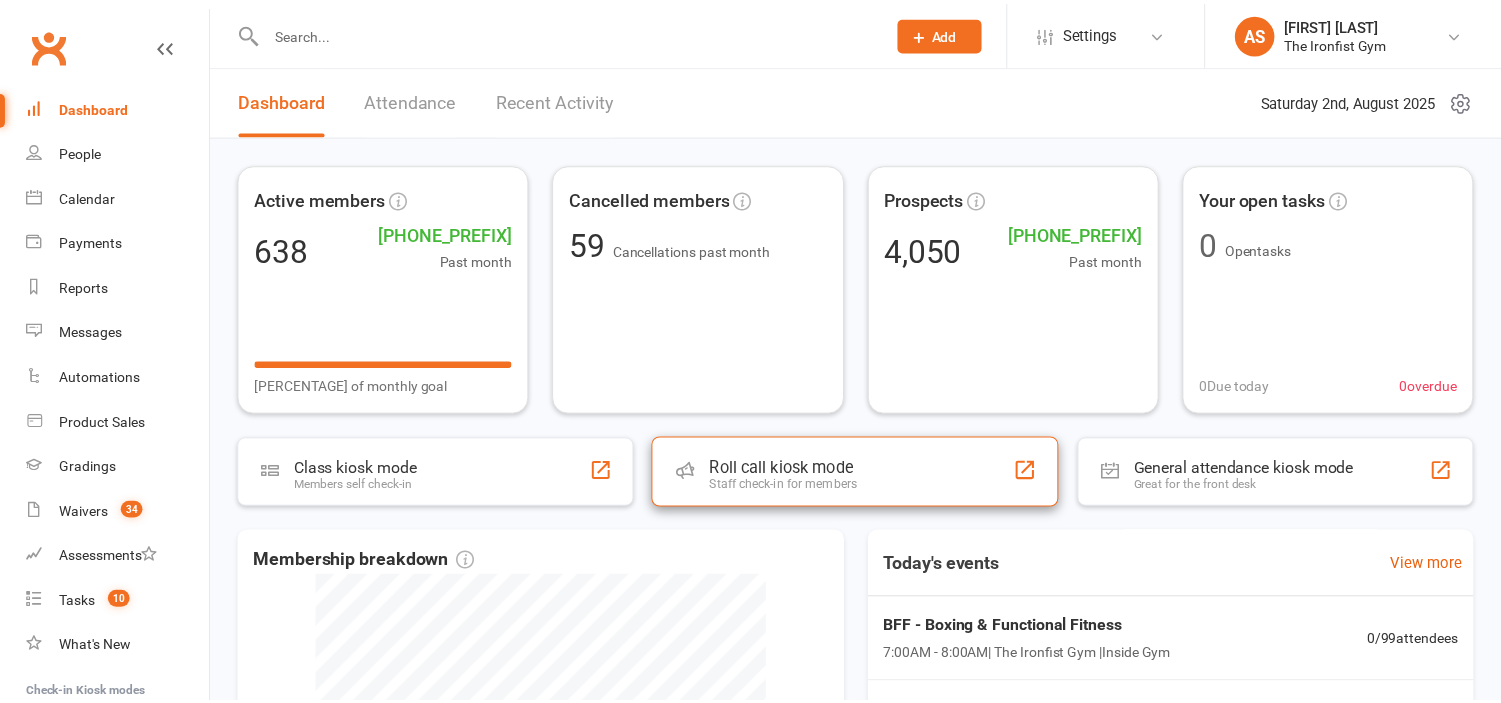 scroll, scrollTop: 0, scrollLeft: 0, axis: both 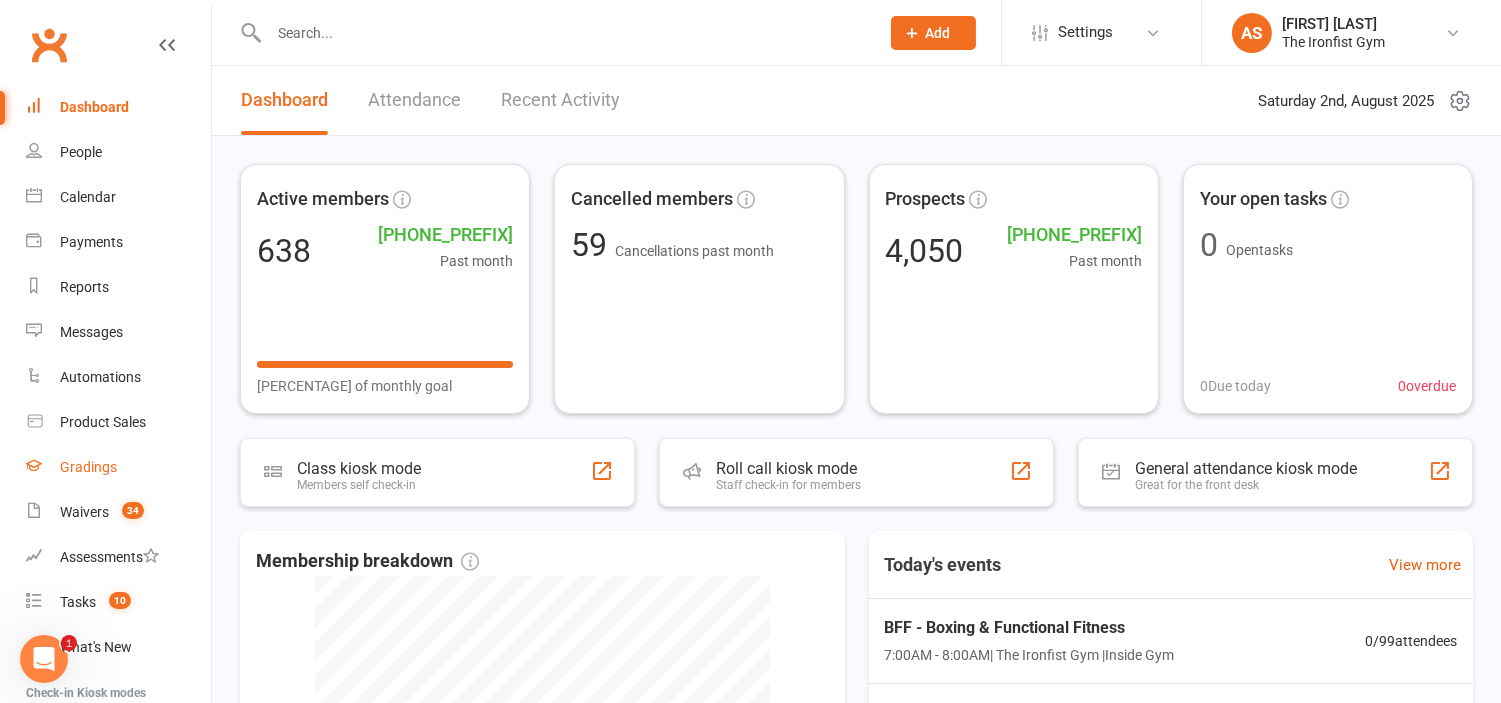 click on "Gradings" at bounding box center (88, 467) 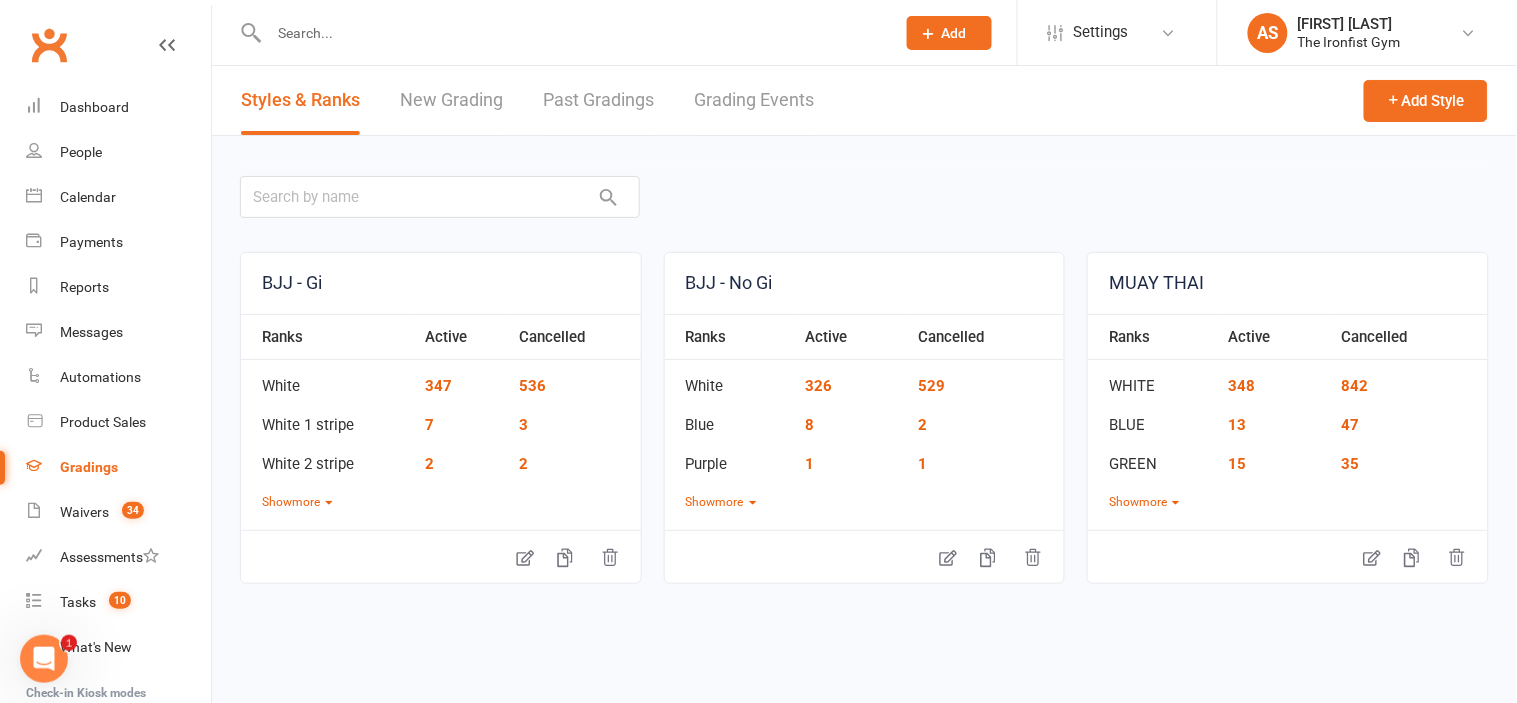 click on "Grading Events" at bounding box center (754, 100) 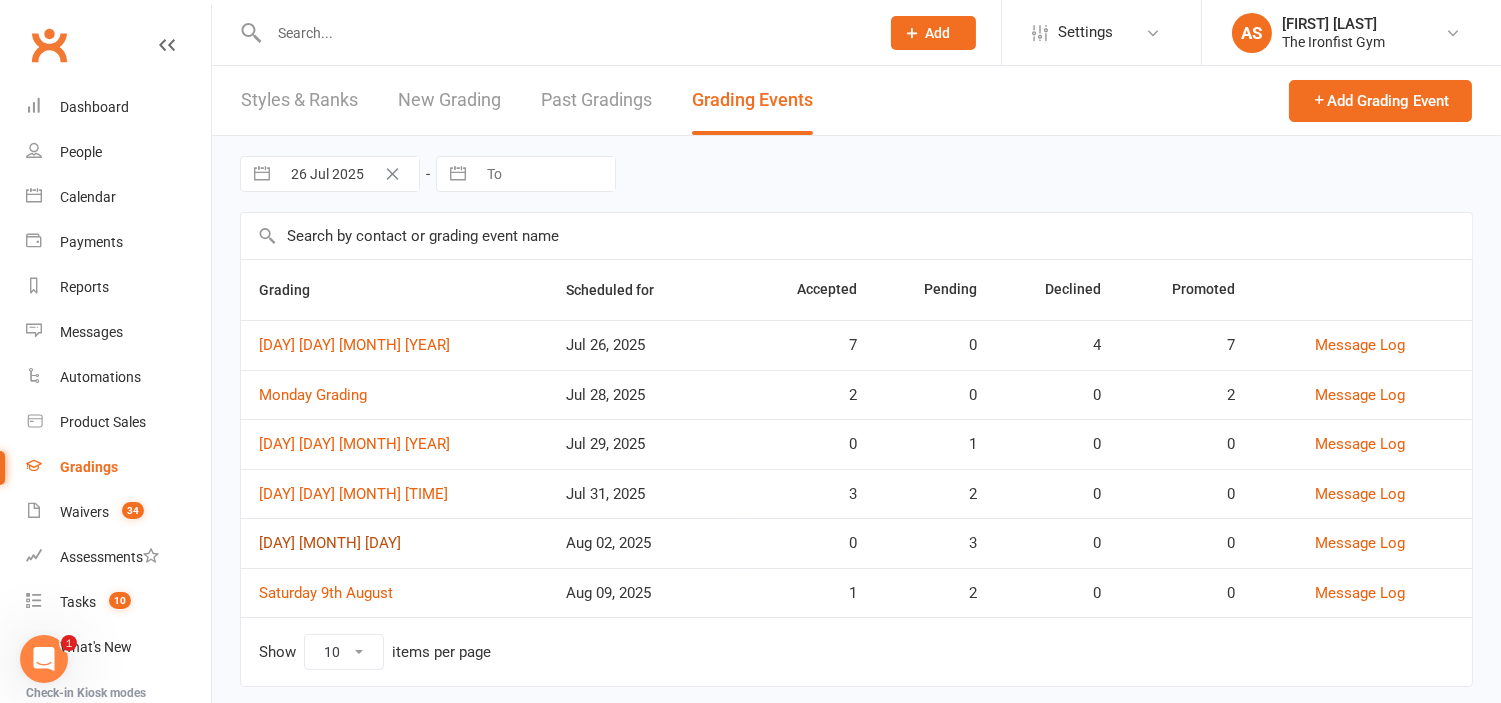 click on "[DAY] [MONTH] [DAY]" at bounding box center [330, 543] 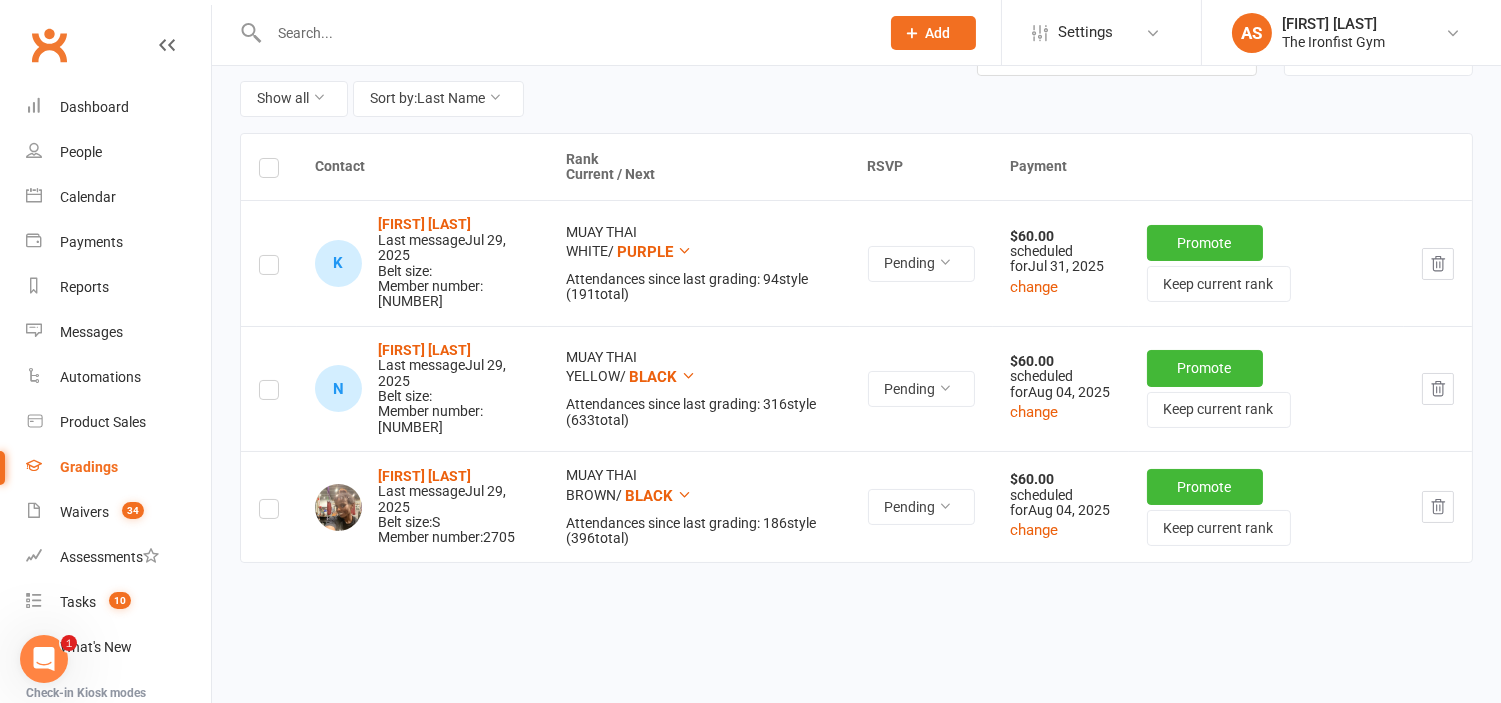 scroll, scrollTop: 213, scrollLeft: 0, axis: vertical 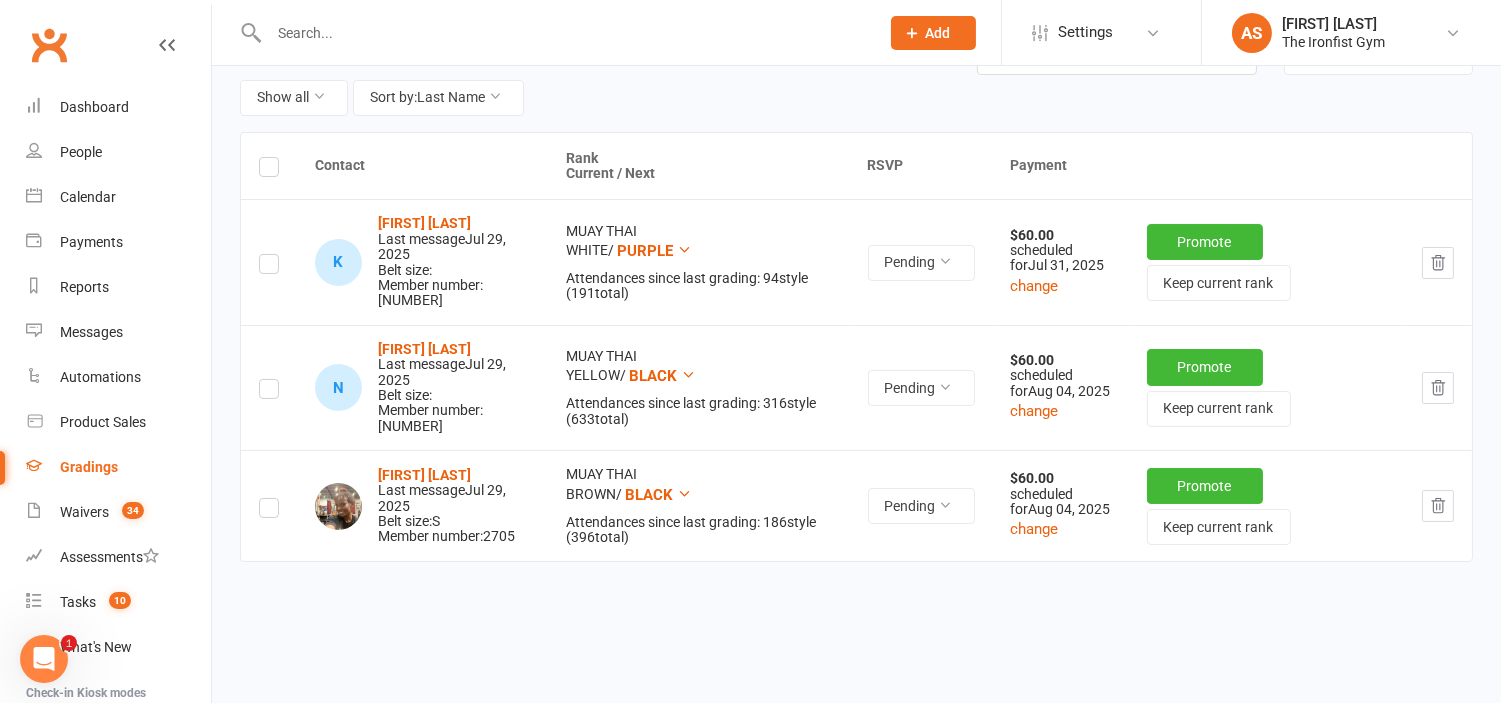 click at bounding box center [564, 33] 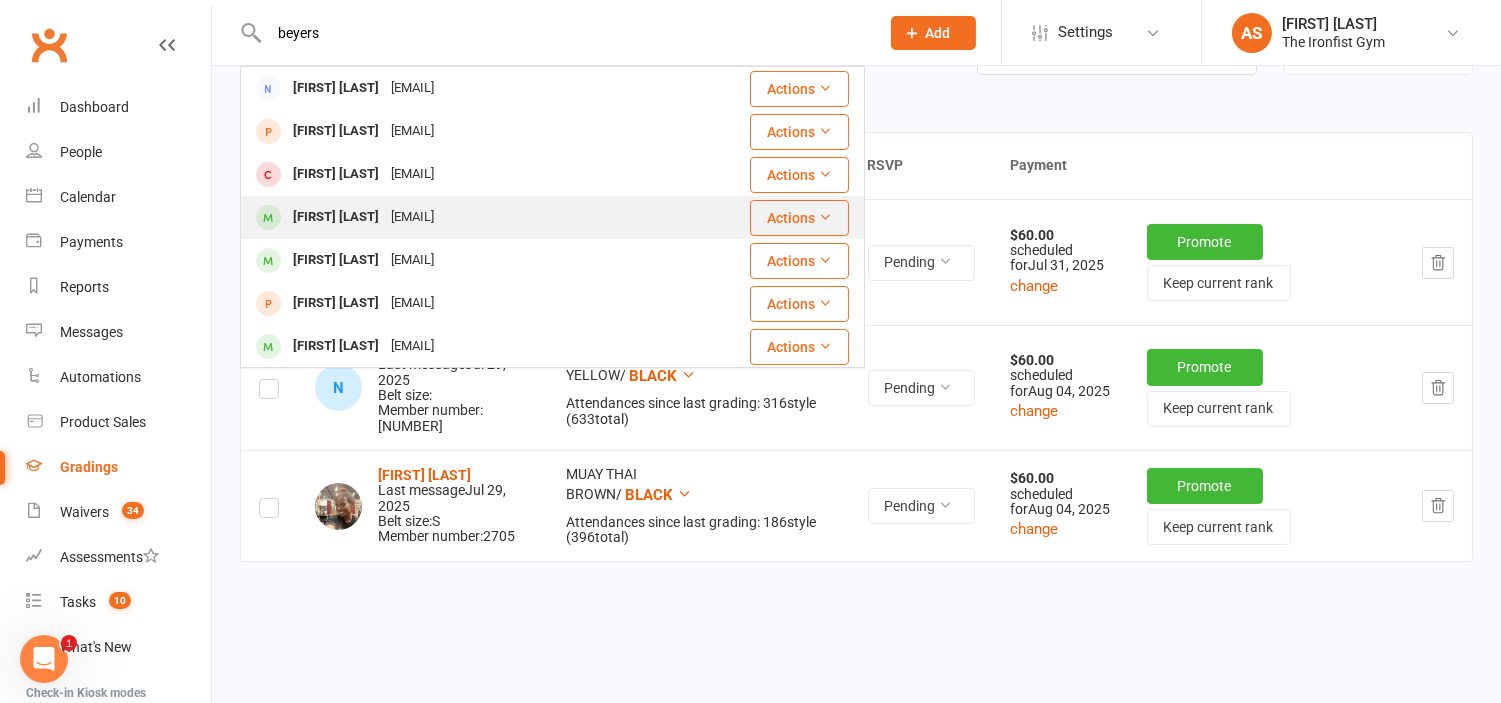 type on "beyers" 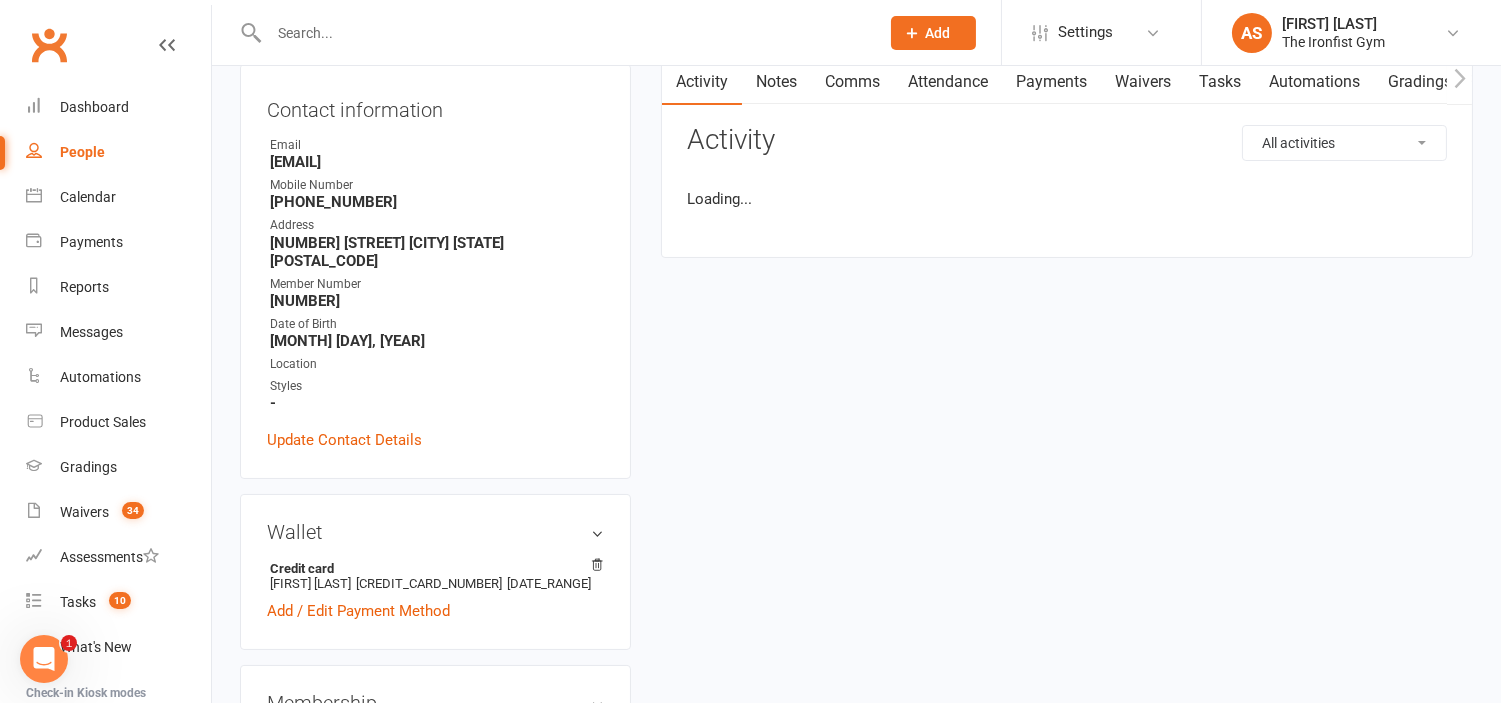 scroll, scrollTop: 0, scrollLeft: 0, axis: both 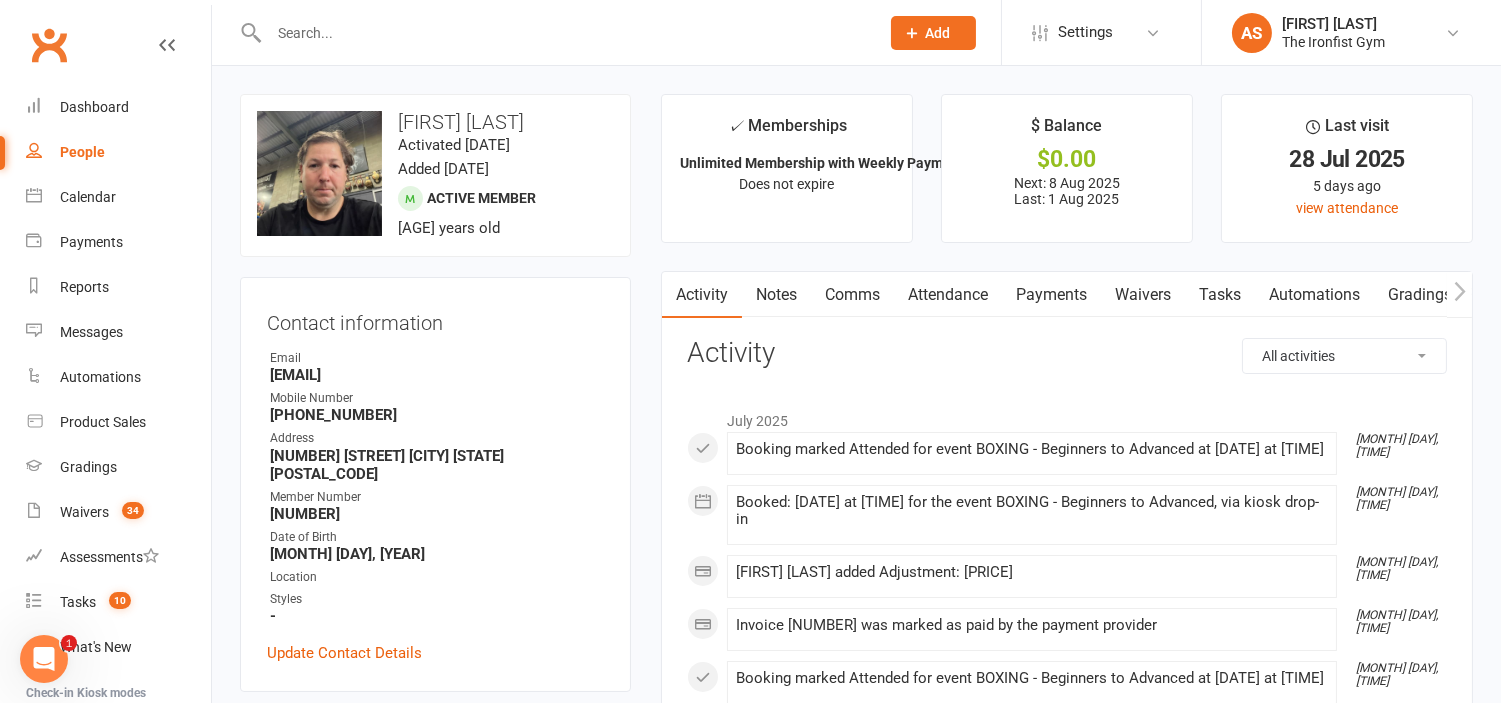 click on "Payments" at bounding box center (1051, 295) 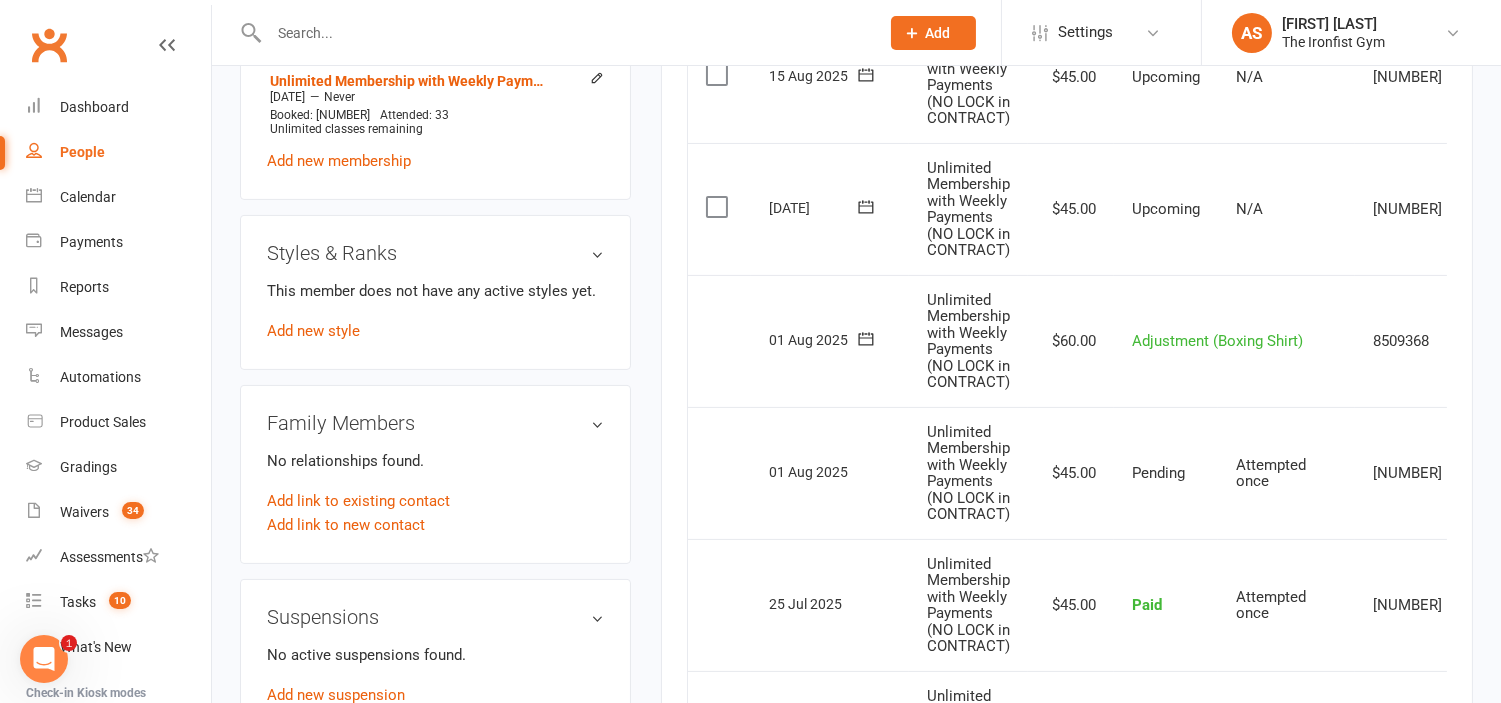 scroll, scrollTop: 877, scrollLeft: 0, axis: vertical 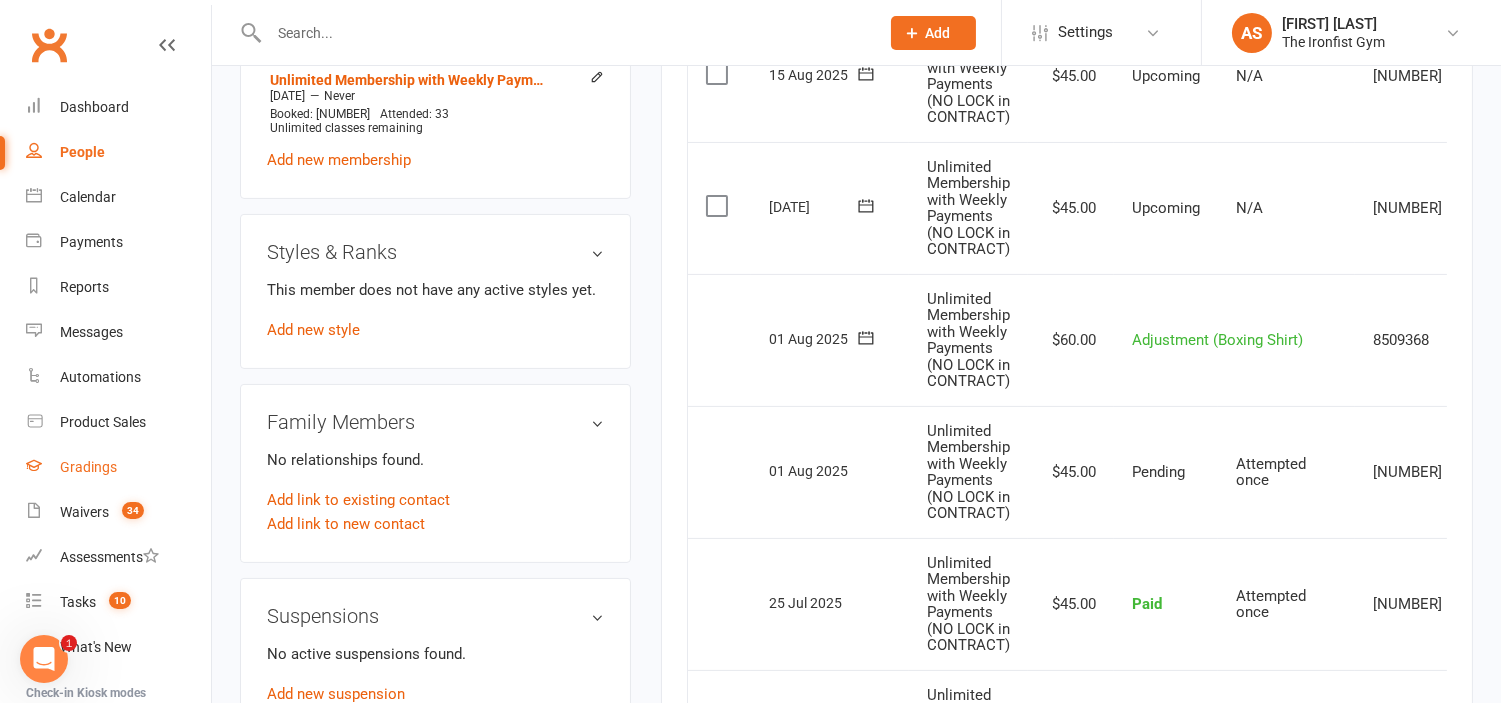 click on "Gradings" at bounding box center [88, 467] 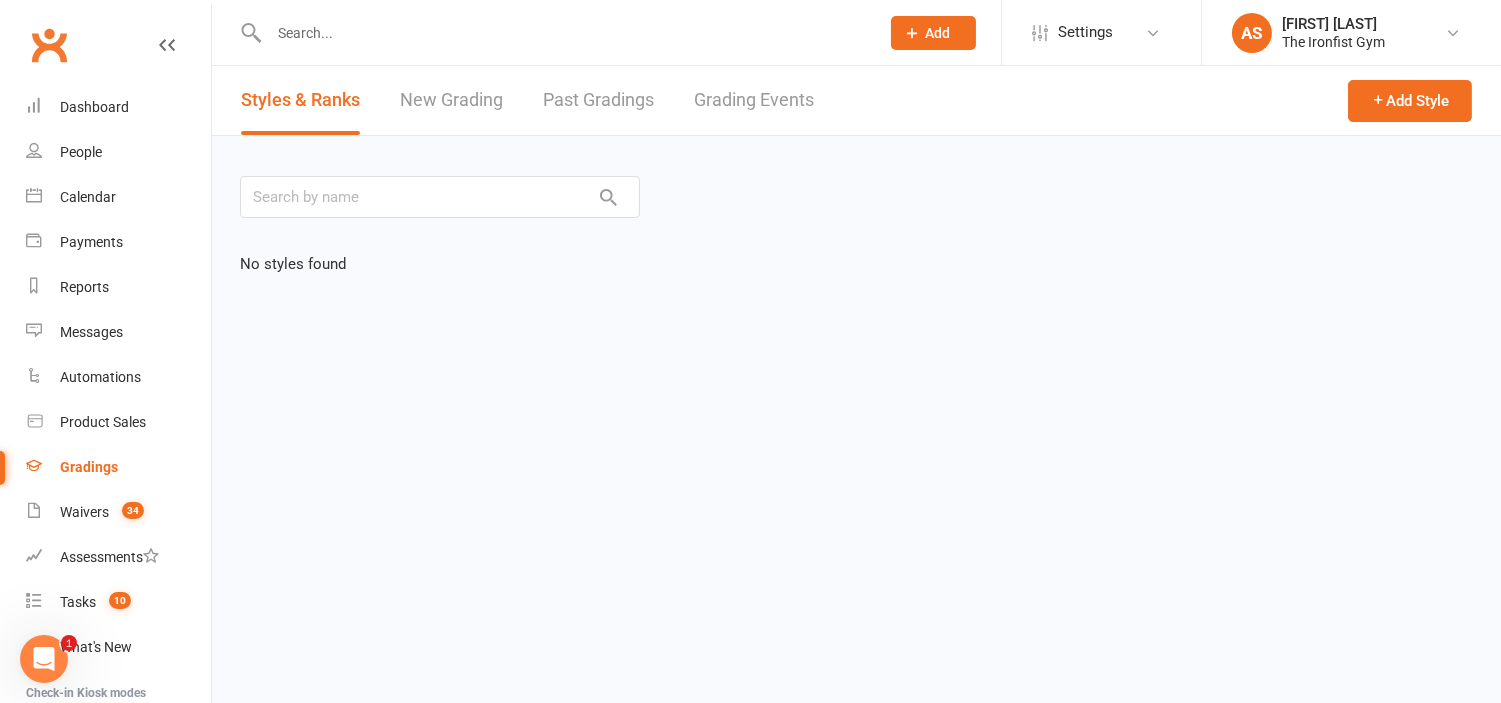 scroll, scrollTop: 0, scrollLeft: 0, axis: both 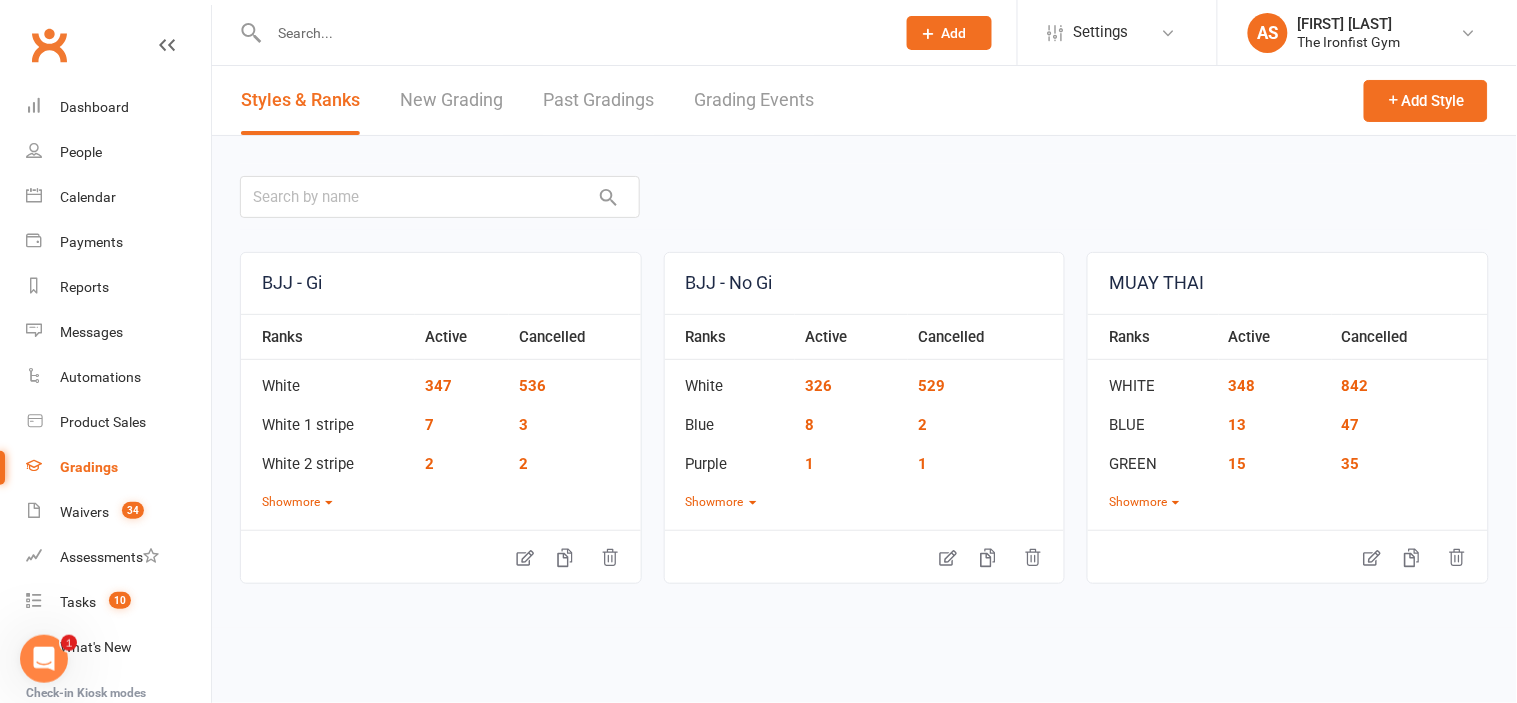 click on "Grading Events" at bounding box center (754, 100) 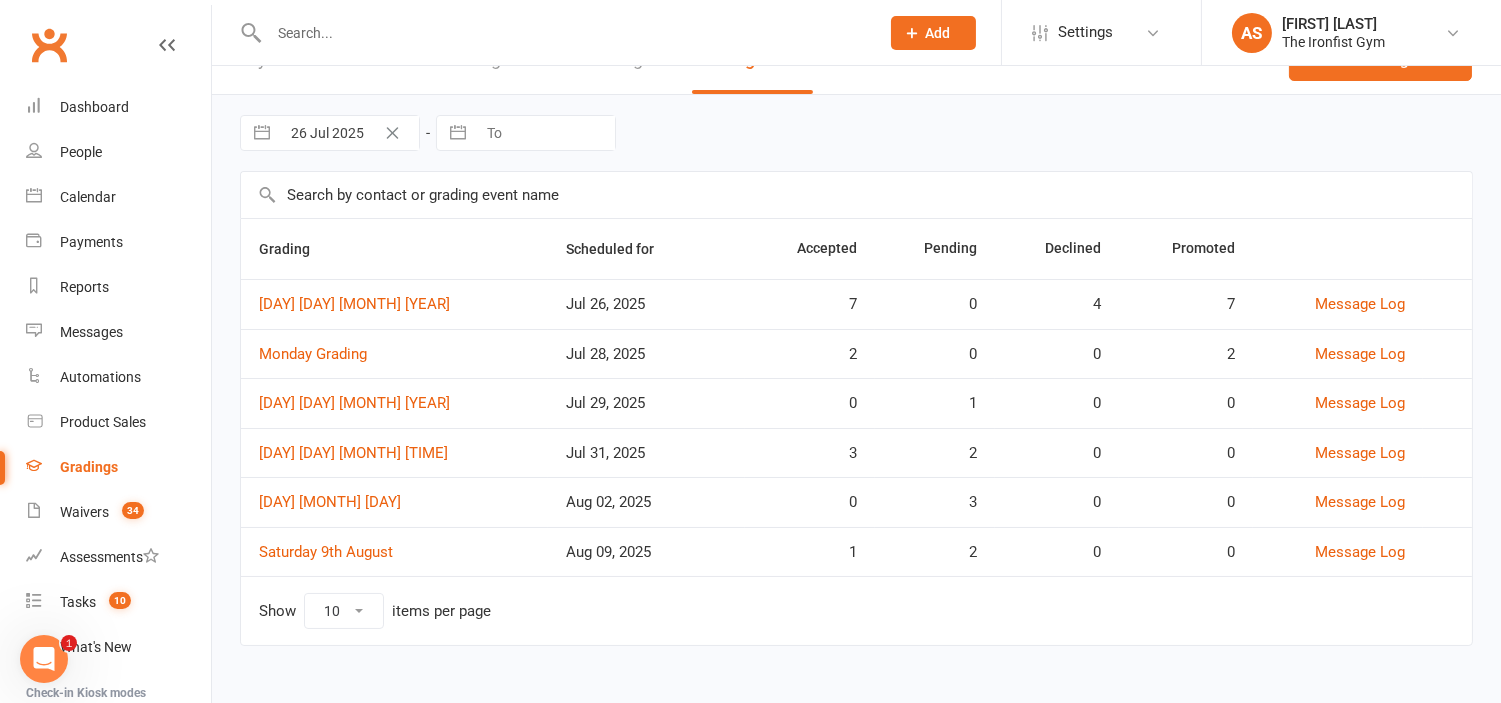 scroll, scrollTop: 42, scrollLeft: 0, axis: vertical 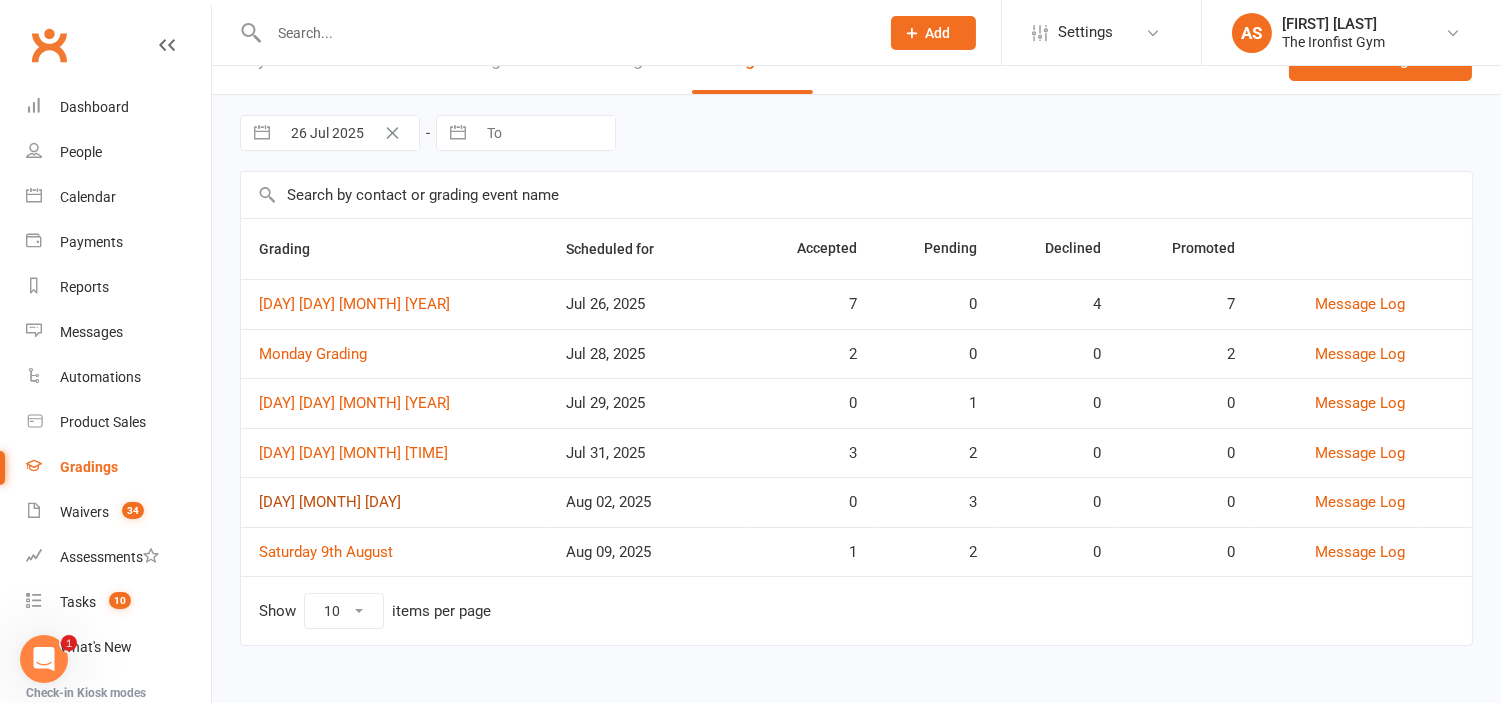 click on "[DAY] [MONTH] [DAY]" at bounding box center [330, 502] 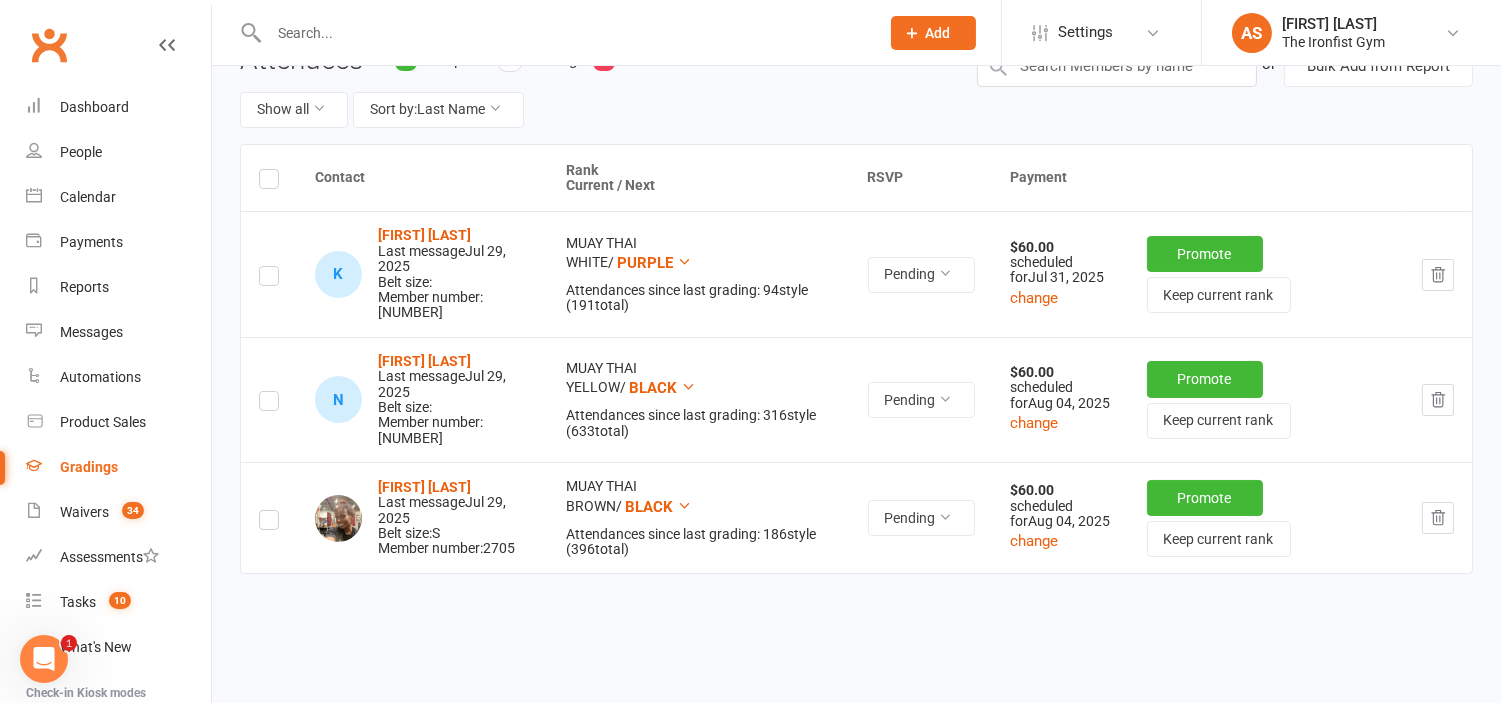 scroll, scrollTop: 200, scrollLeft: 0, axis: vertical 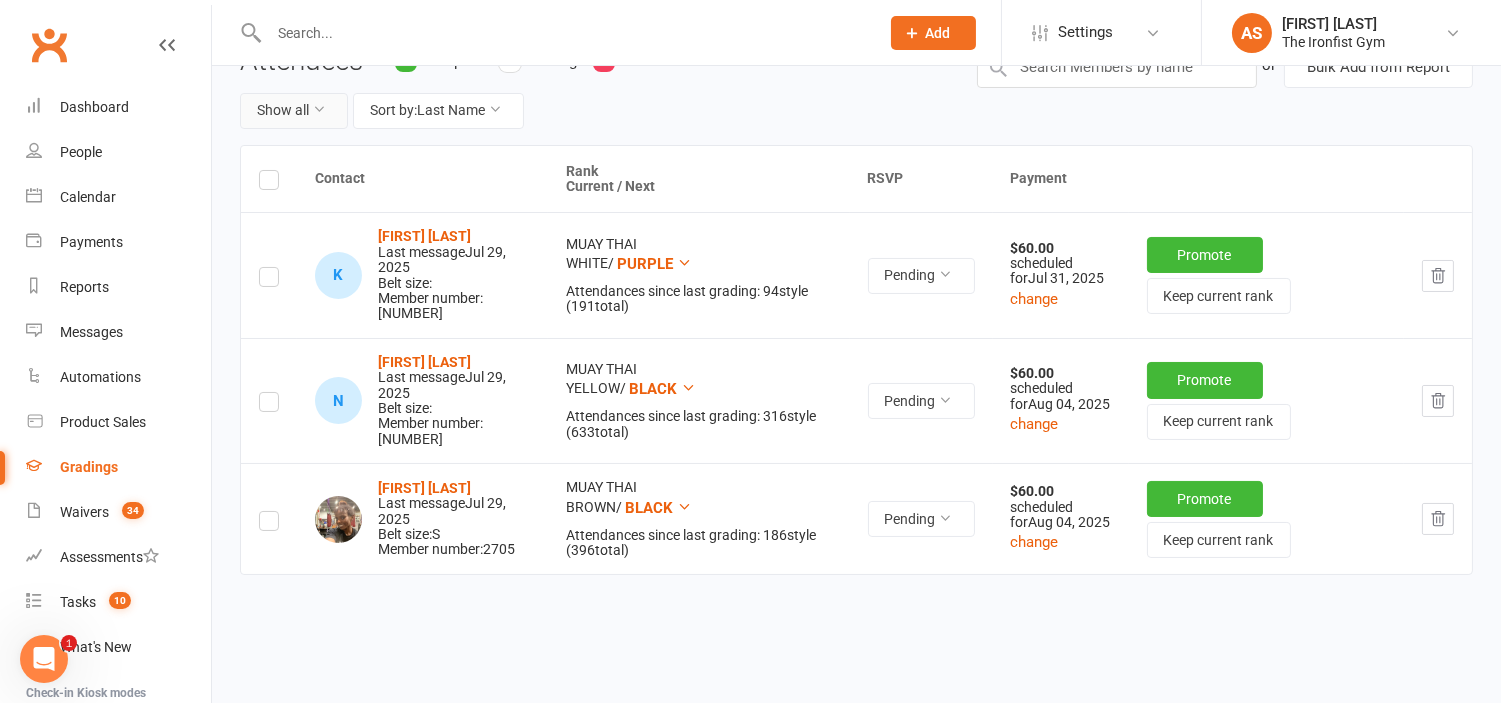 click on "Show all" at bounding box center (294, 111) 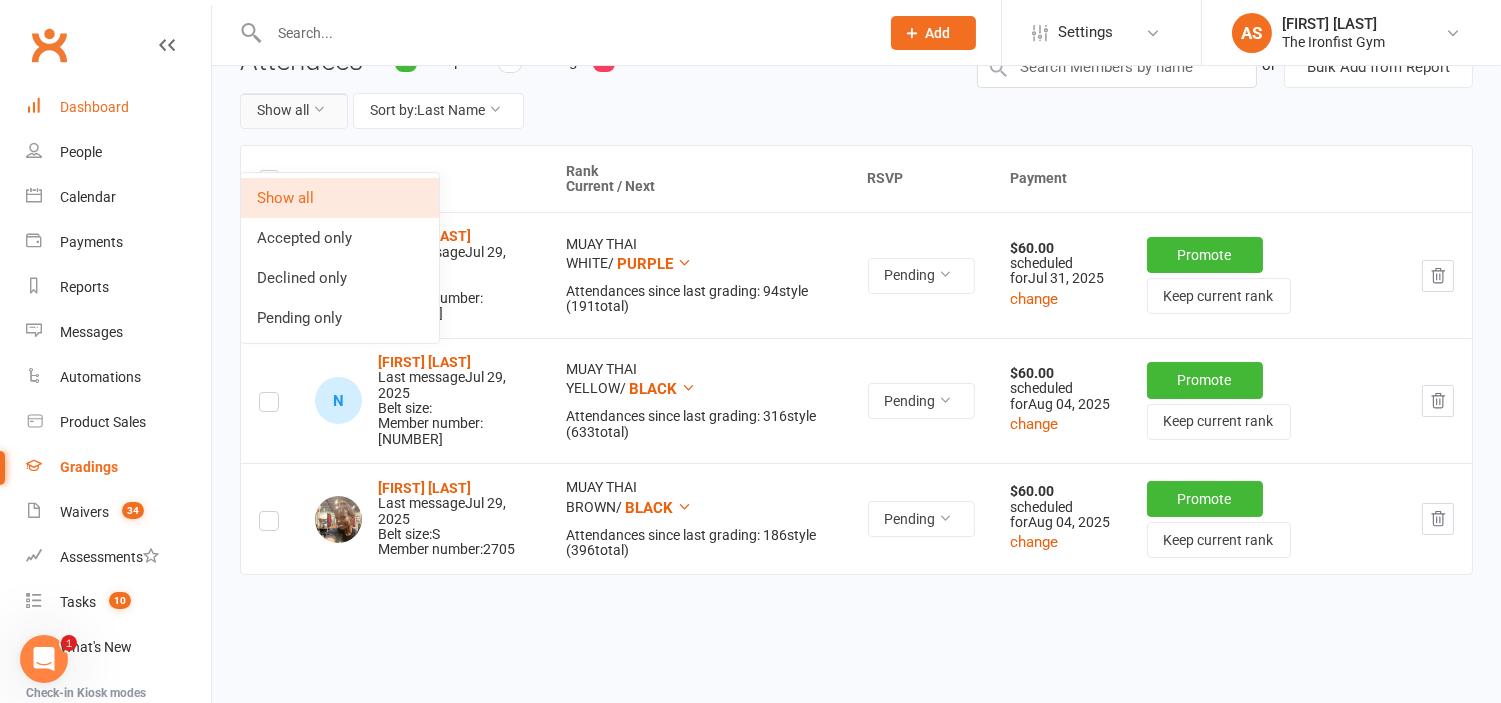 drag, startPoint x: 293, startPoint y: 138, endPoint x: 184, endPoint y: 116, distance: 111.19802 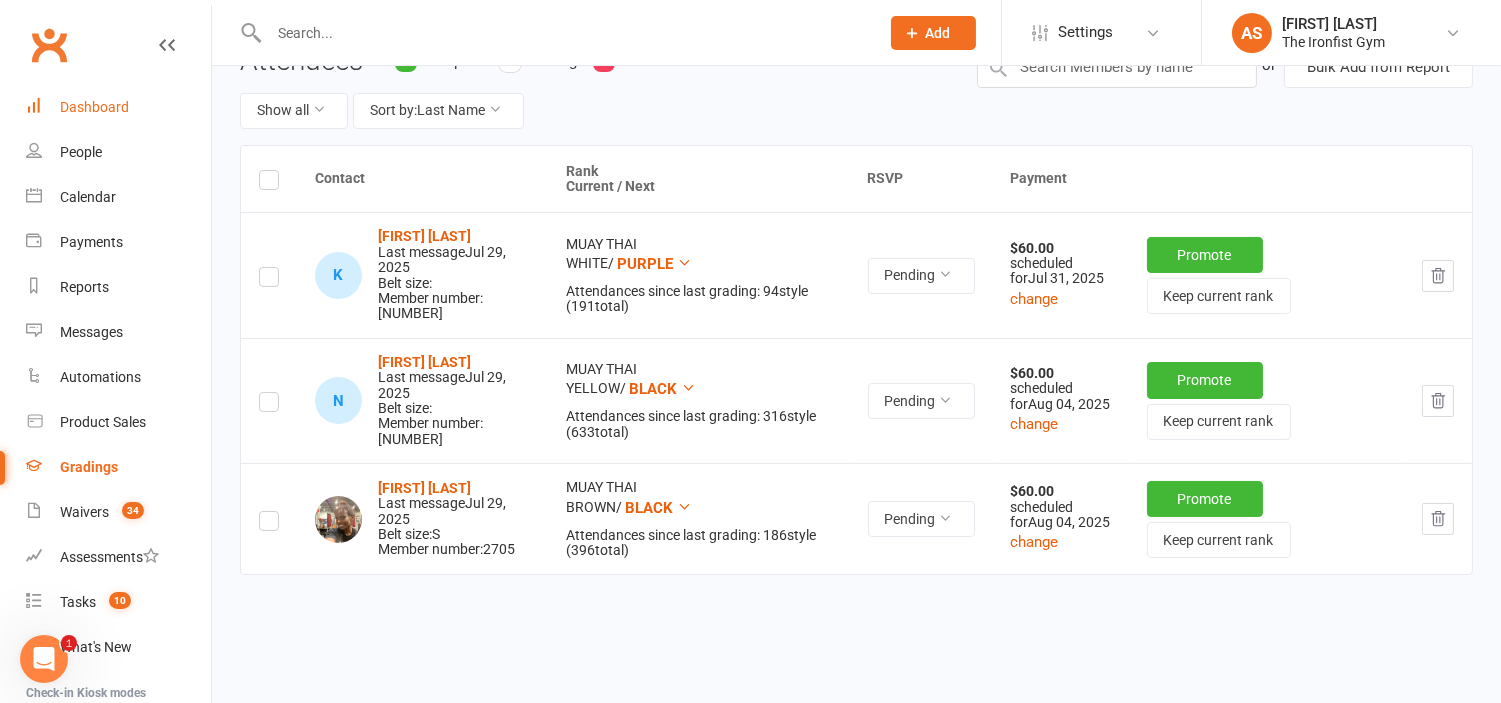 click on "Dashboard" at bounding box center (118, 107) 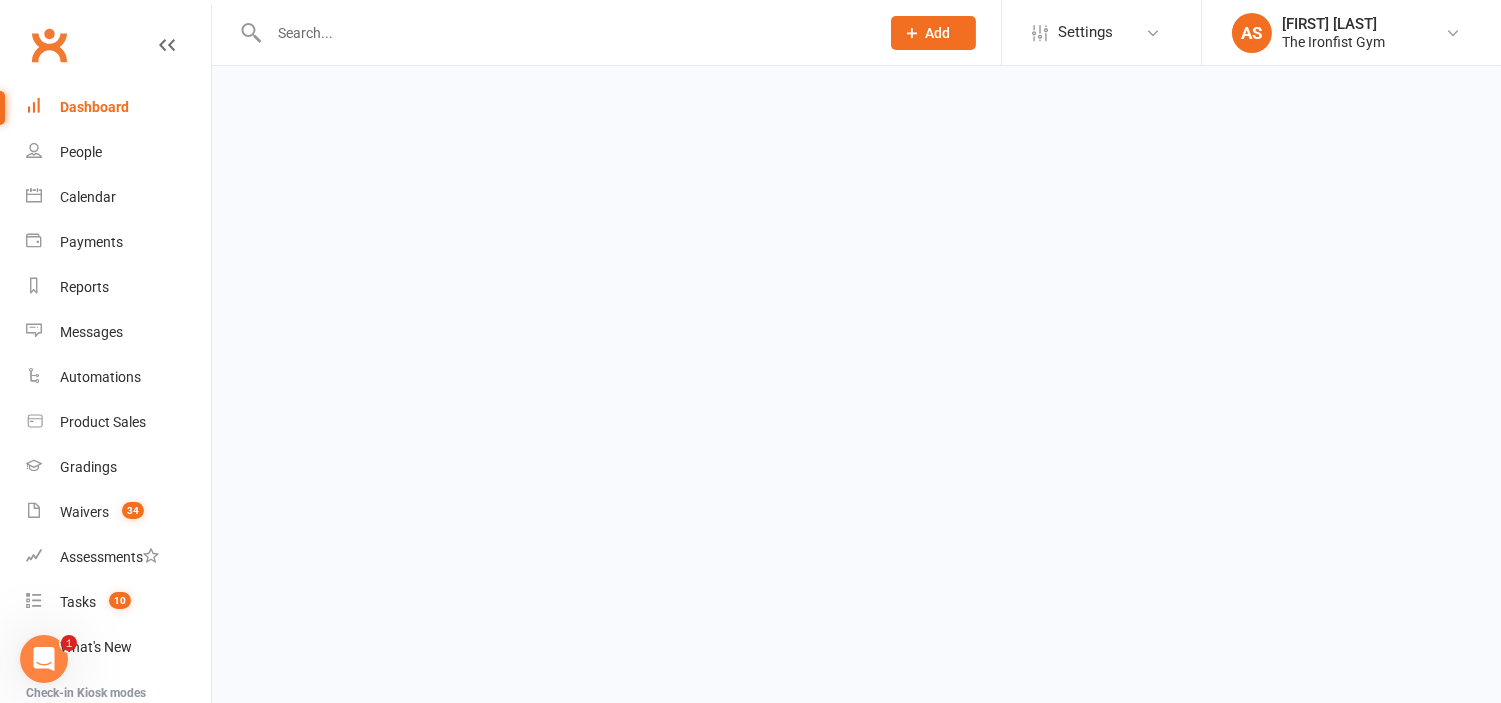 scroll, scrollTop: 0, scrollLeft: 0, axis: both 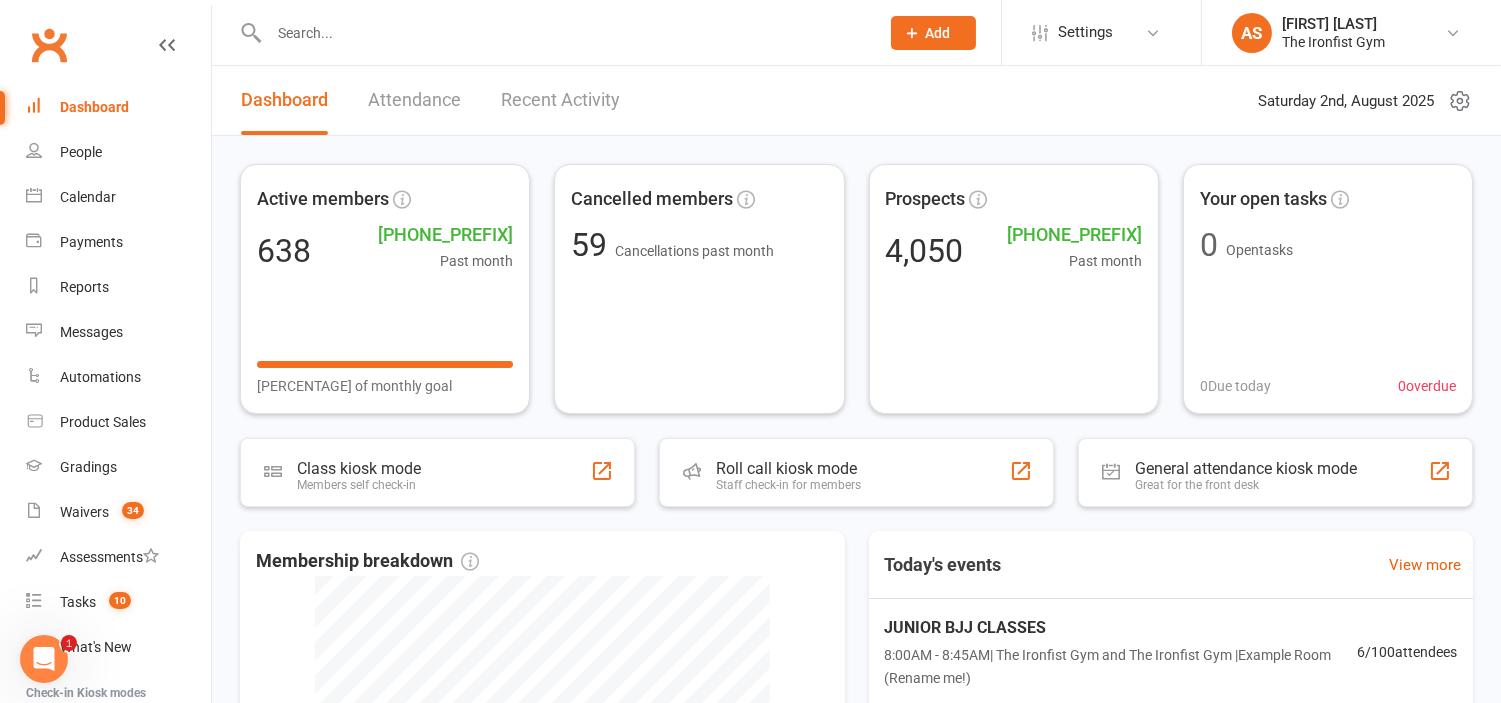 click on "Dashboard" at bounding box center (118, 107) 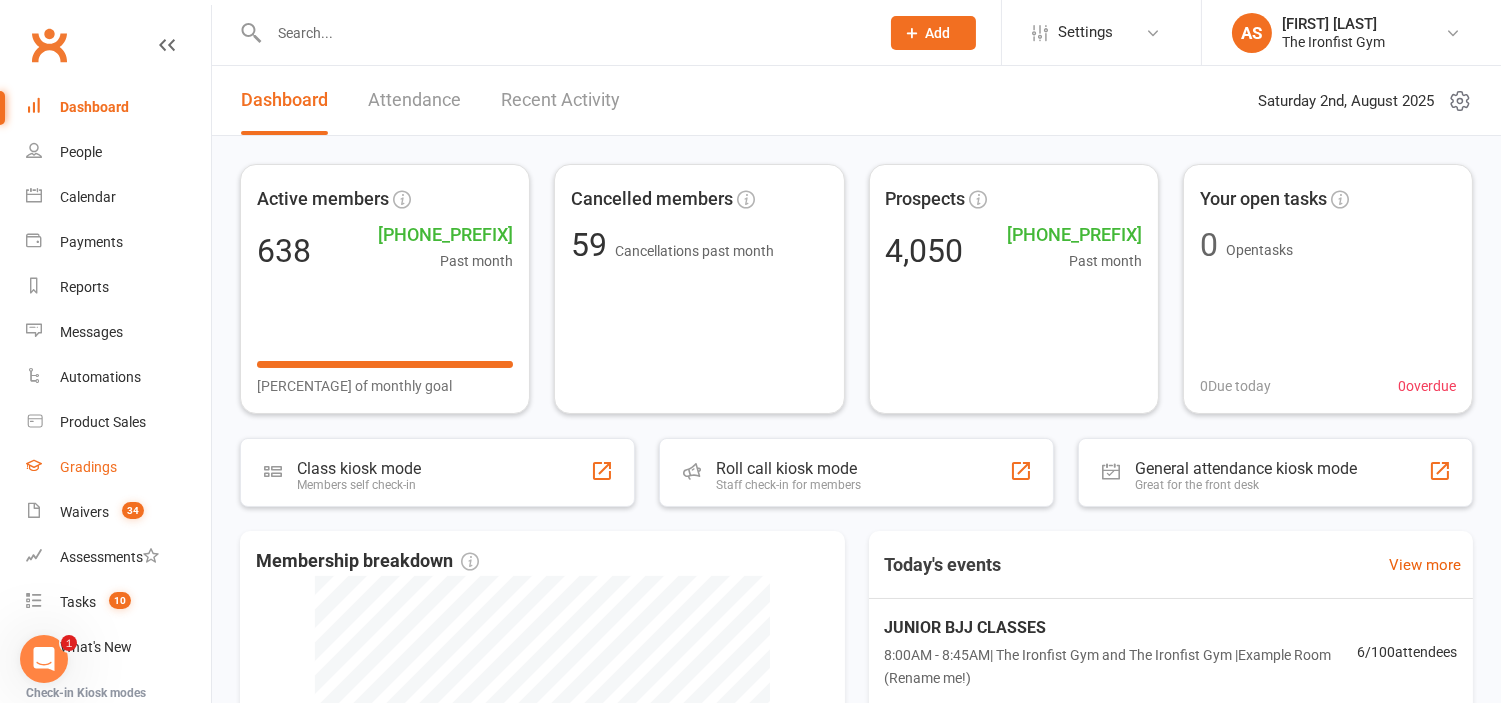 click on "Gradings" at bounding box center (118, 467) 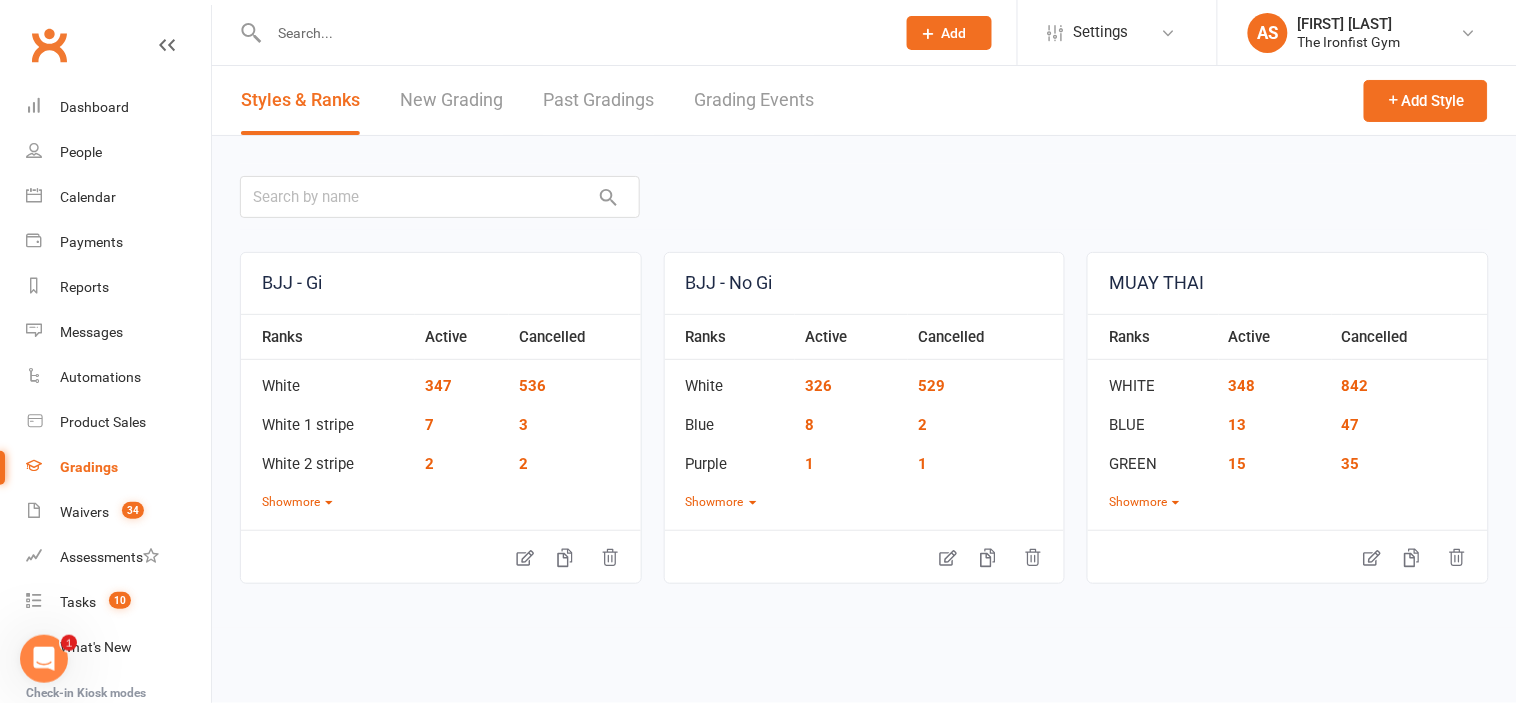 click on "Styles & Ranks New Grading Past Gradings Grading Events" at bounding box center [527, 100] 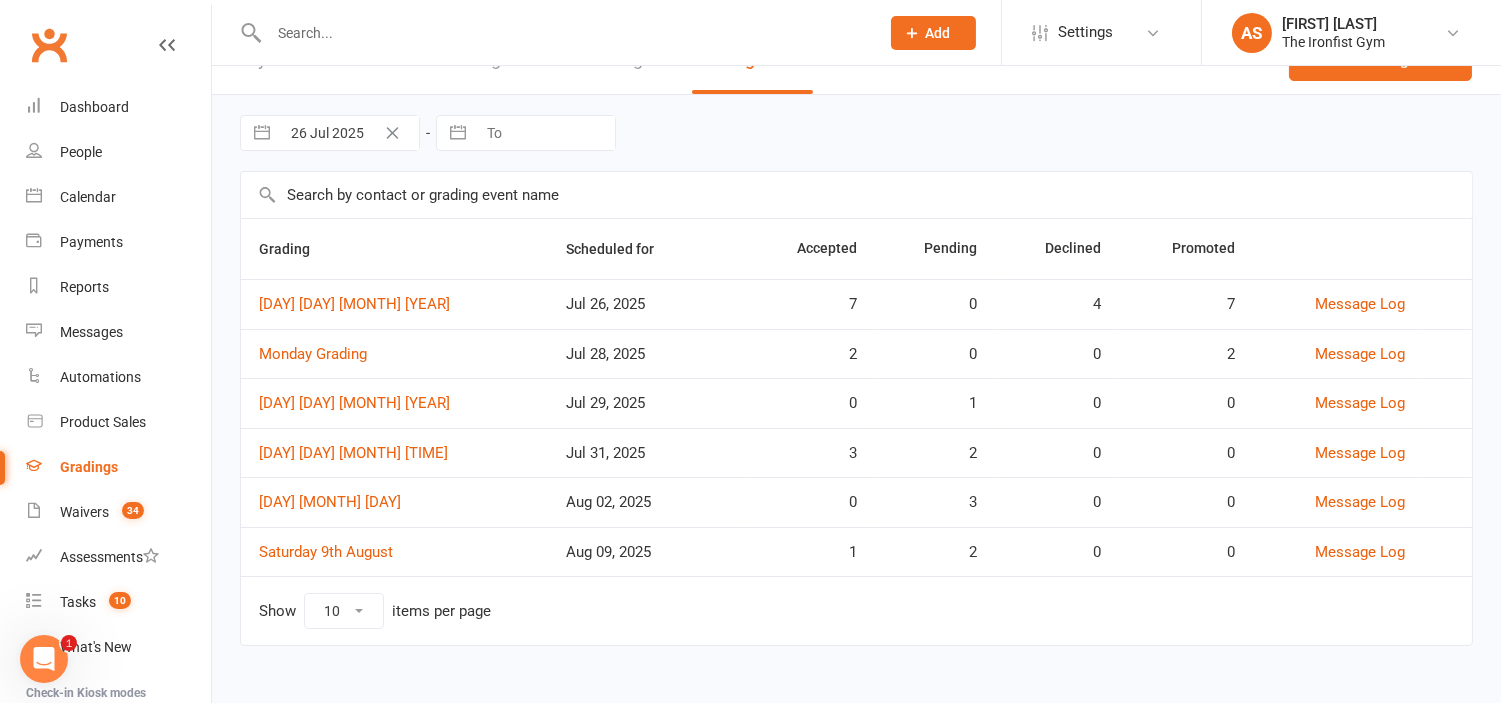 scroll, scrollTop: 0, scrollLeft: 0, axis: both 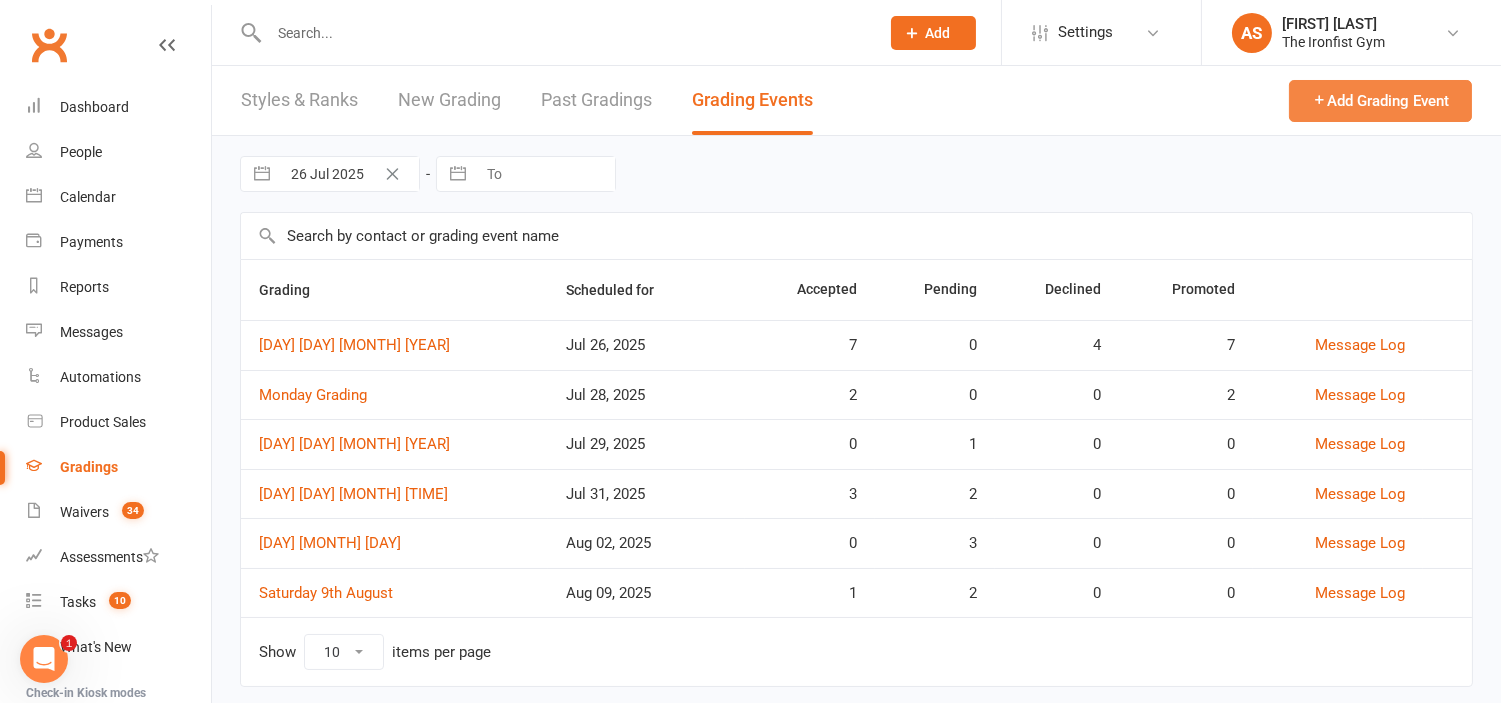 click on "Add Grading Event" at bounding box center [1380, 101] 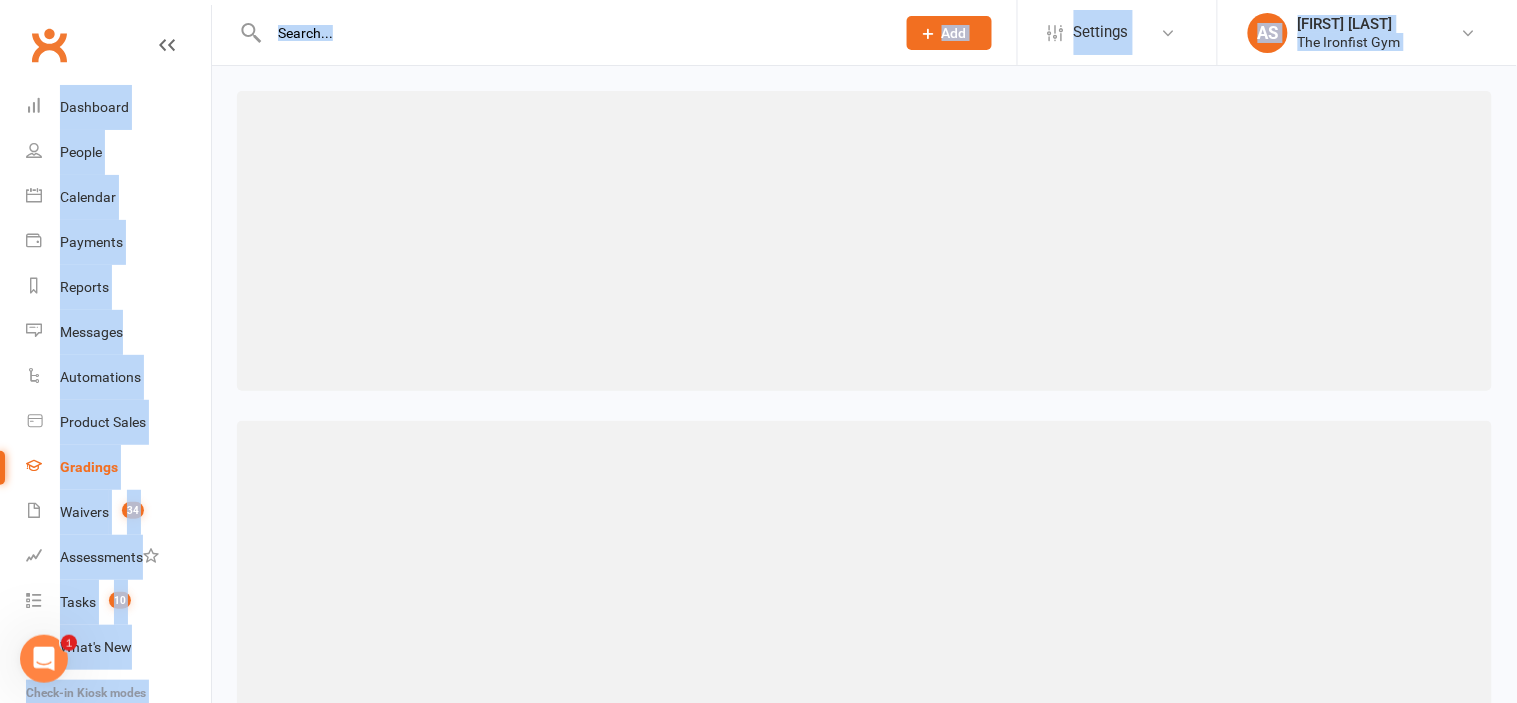 click on "Dashboard Grading Events [DAY] [DAY] [MONTH] [YEAR] [DAY] [DAY] [MONTH] YEAR Loading 1" at bounding box center (758, 387) 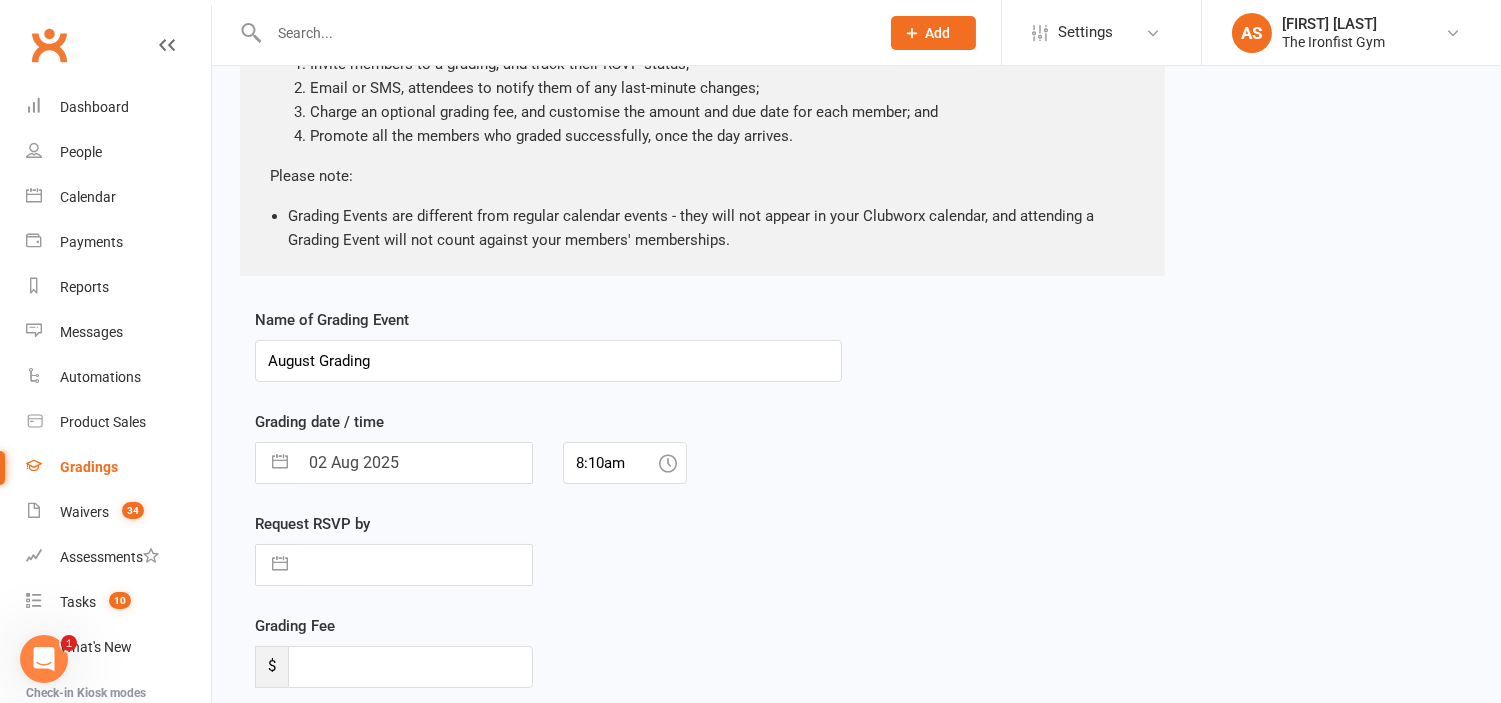 scroll, scrollTop: 261, scrollLeft: 0, axis: vertical 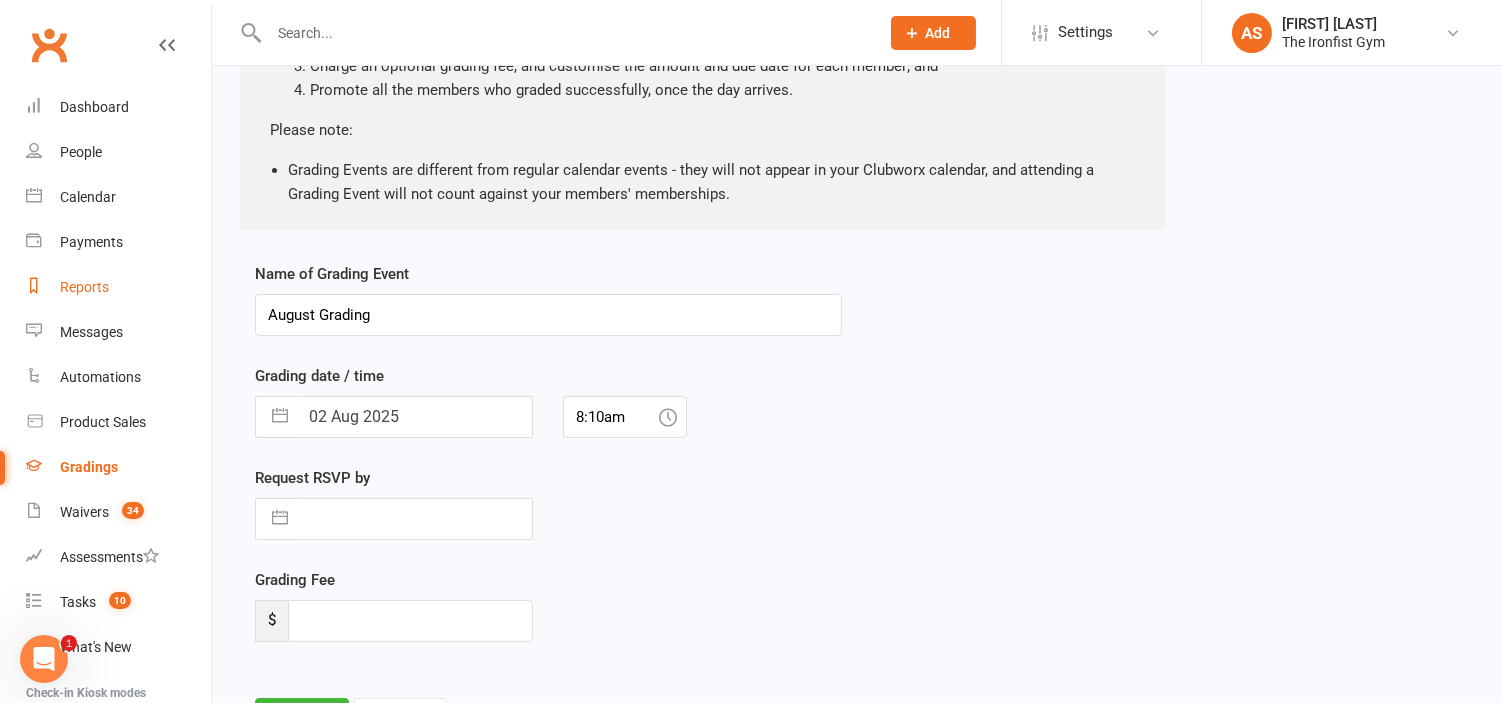 drag, startPoint x: 411, startPoint y: 314, endPoint x: 193, endPoint y: 303, distance: 218.27734 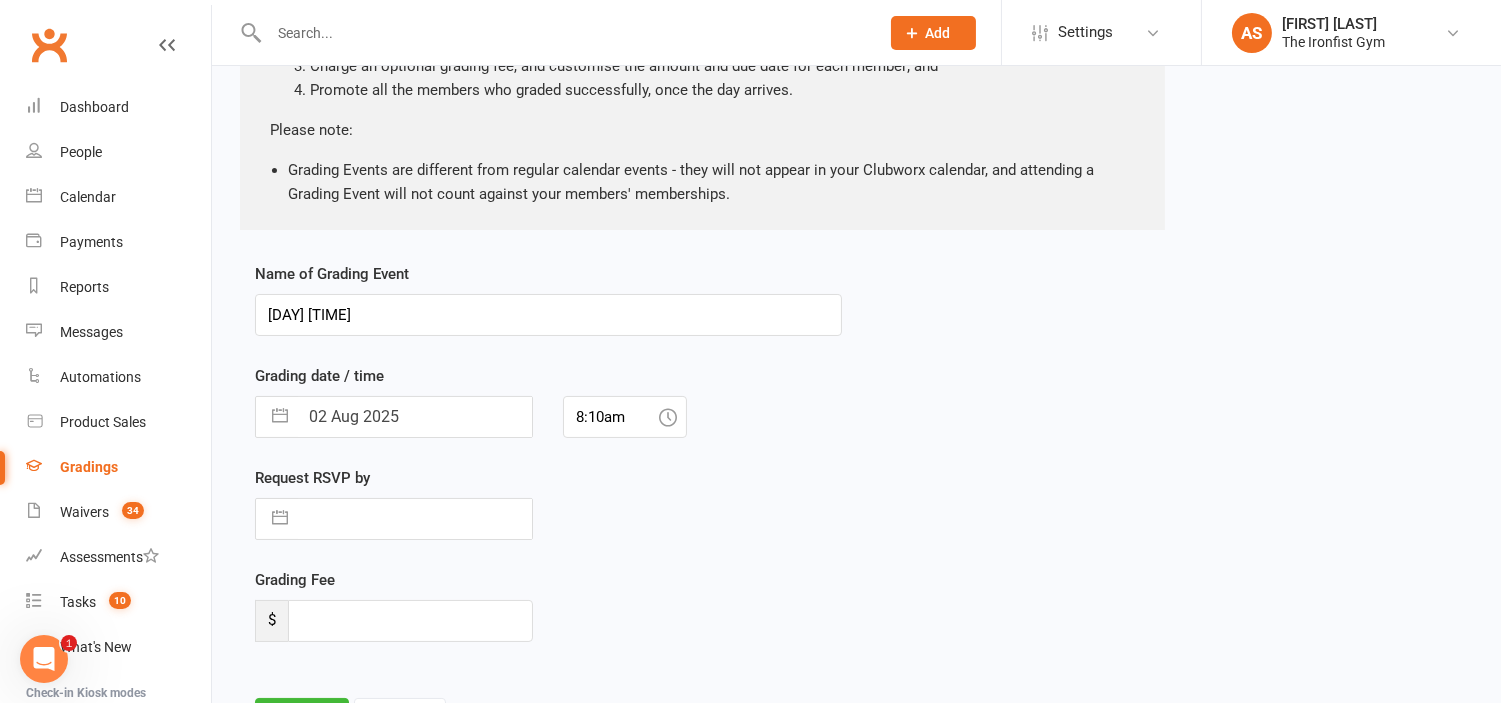 type on "[DAY] [TIME]" 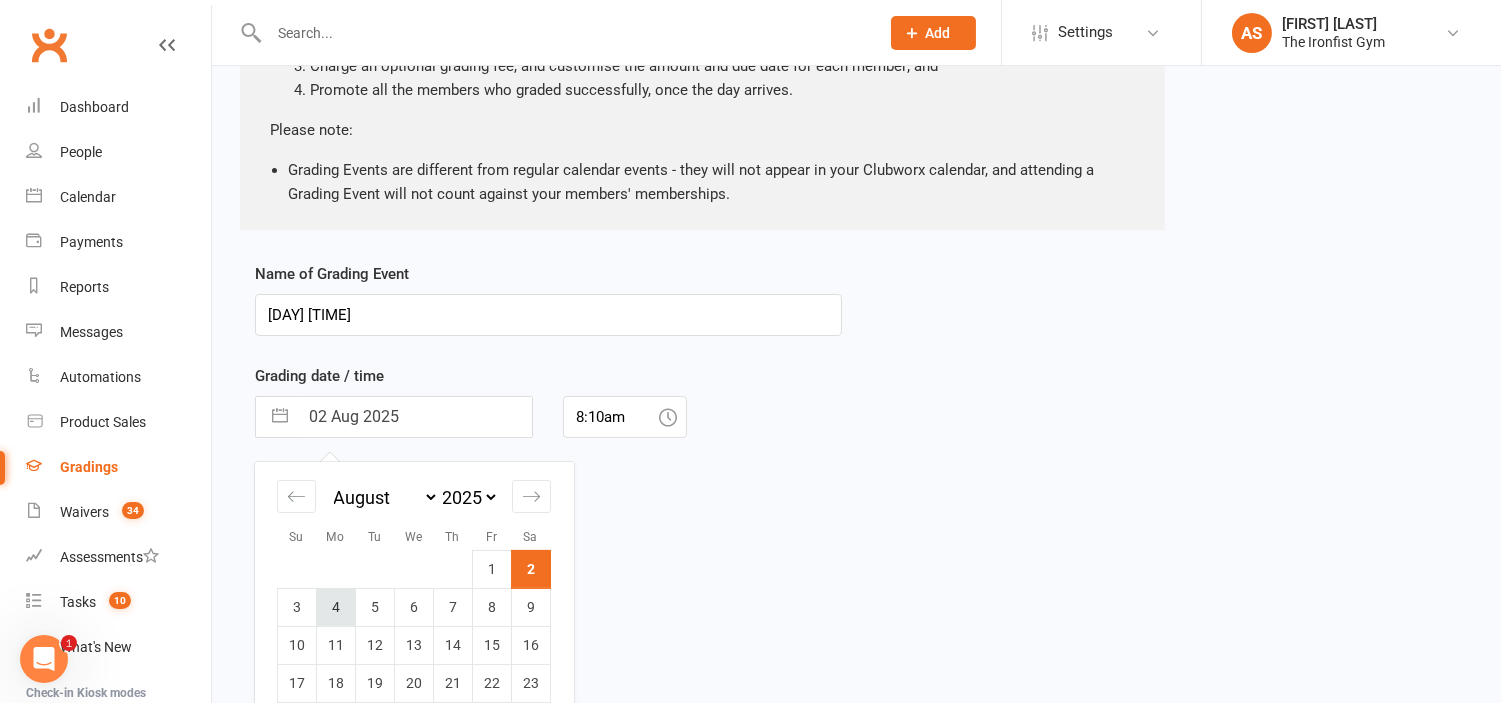 click on "4" at bounding box center [336, 607] 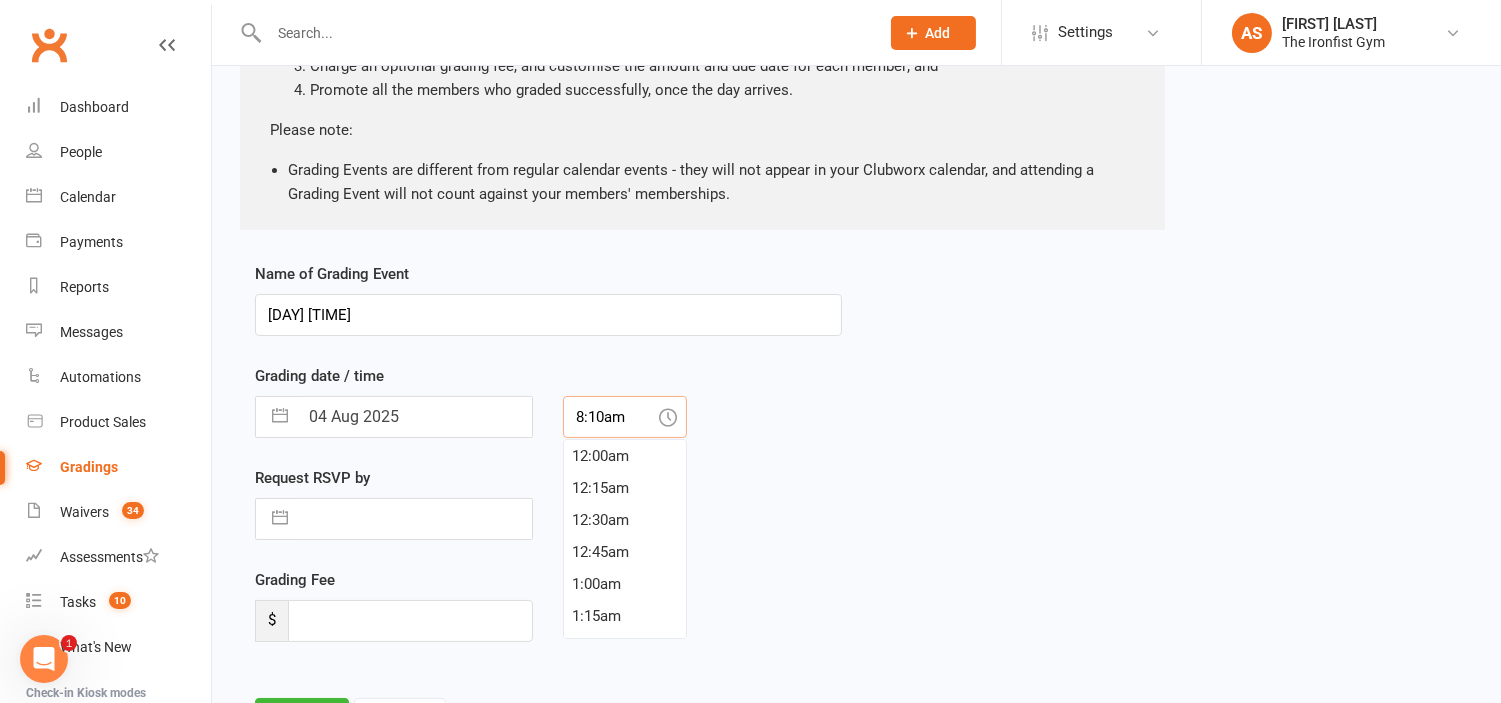 click on "8:10am" at bounding box center [625, 417] 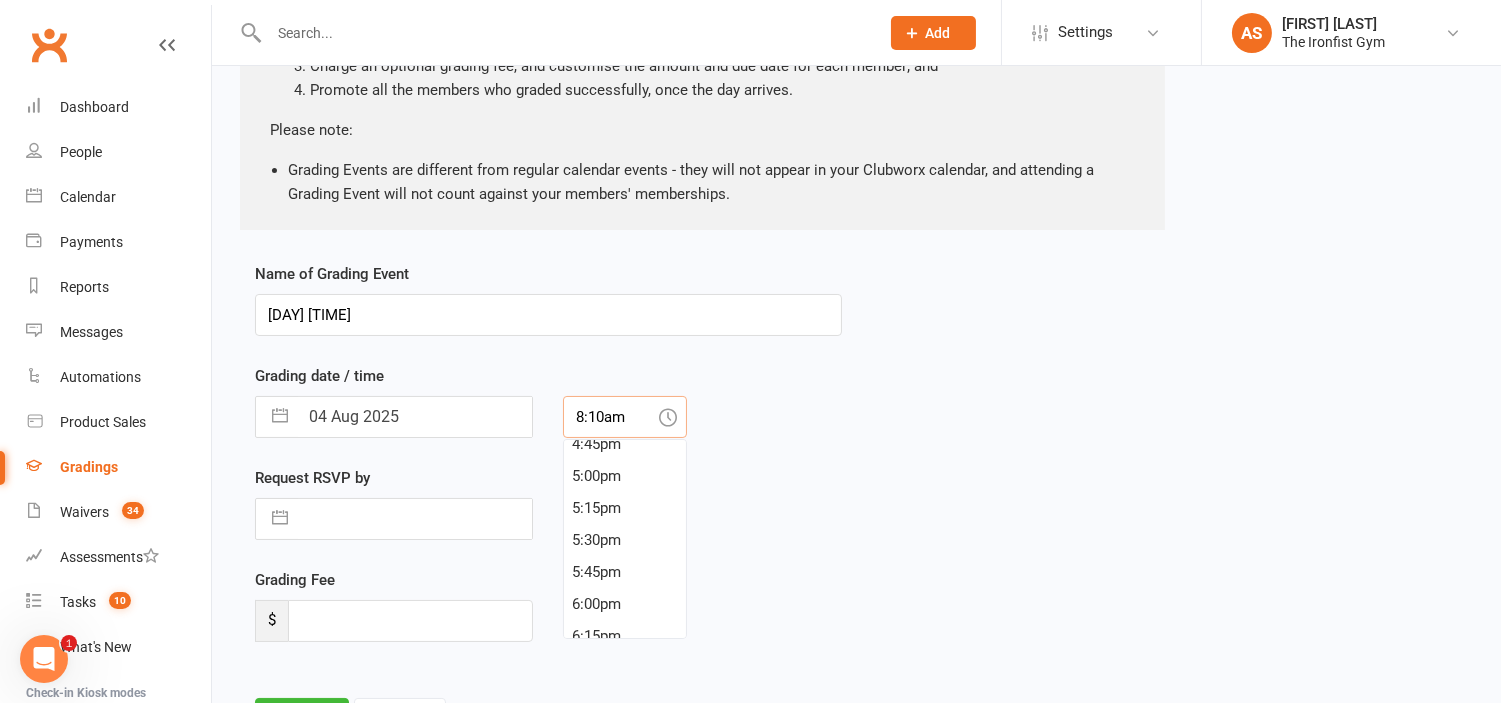 scroll, scrollTop: 2158, scrollLeft: 0, axis: vertical 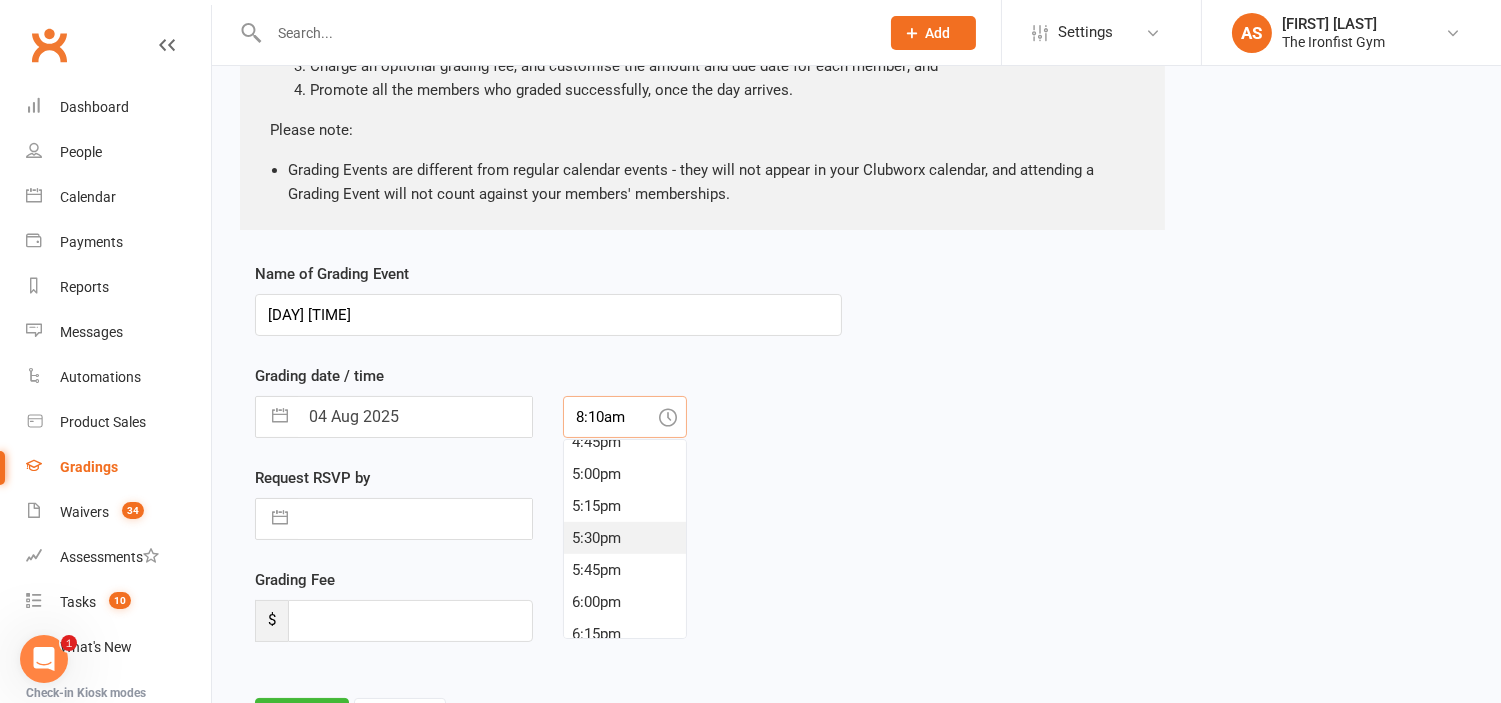 click on "5:30pm" at bounding box center [625, 538] 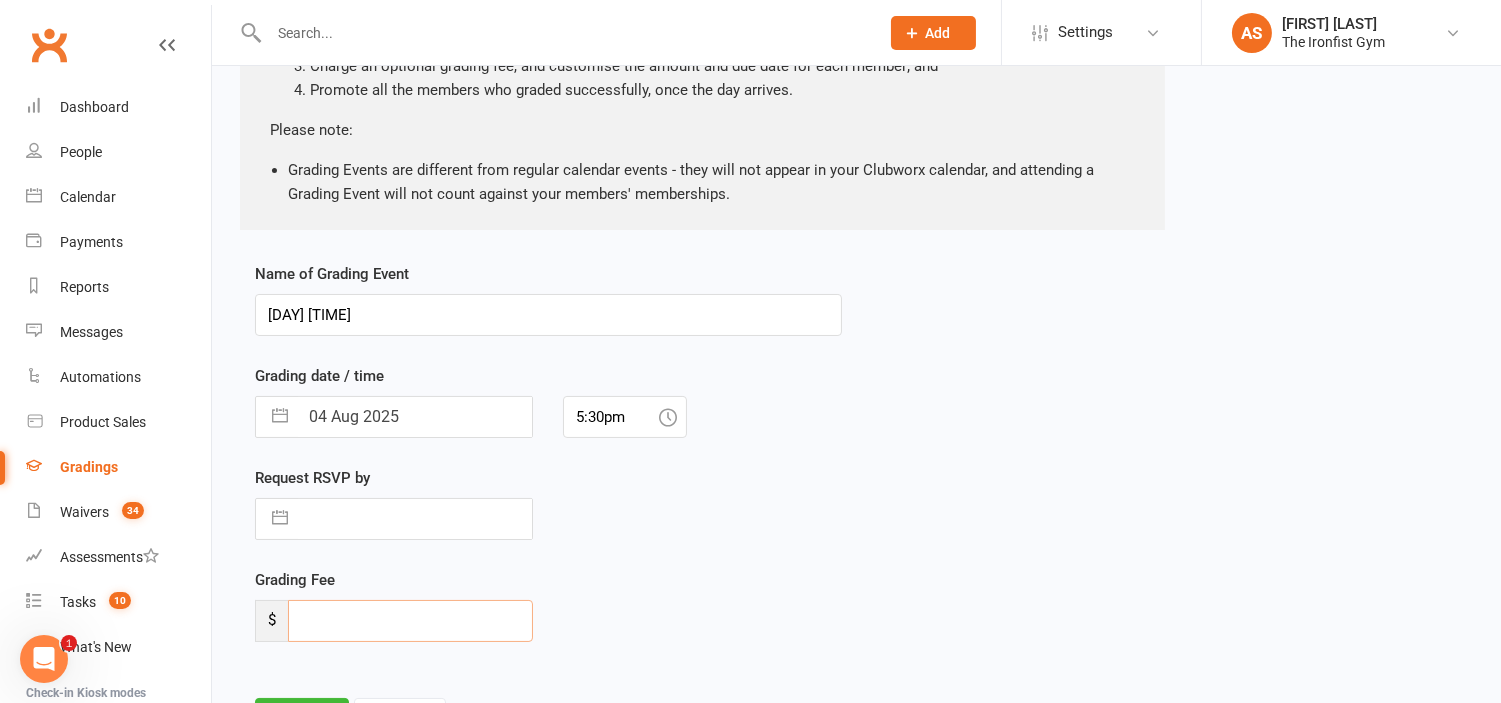 click at bounding box center [410, 621] 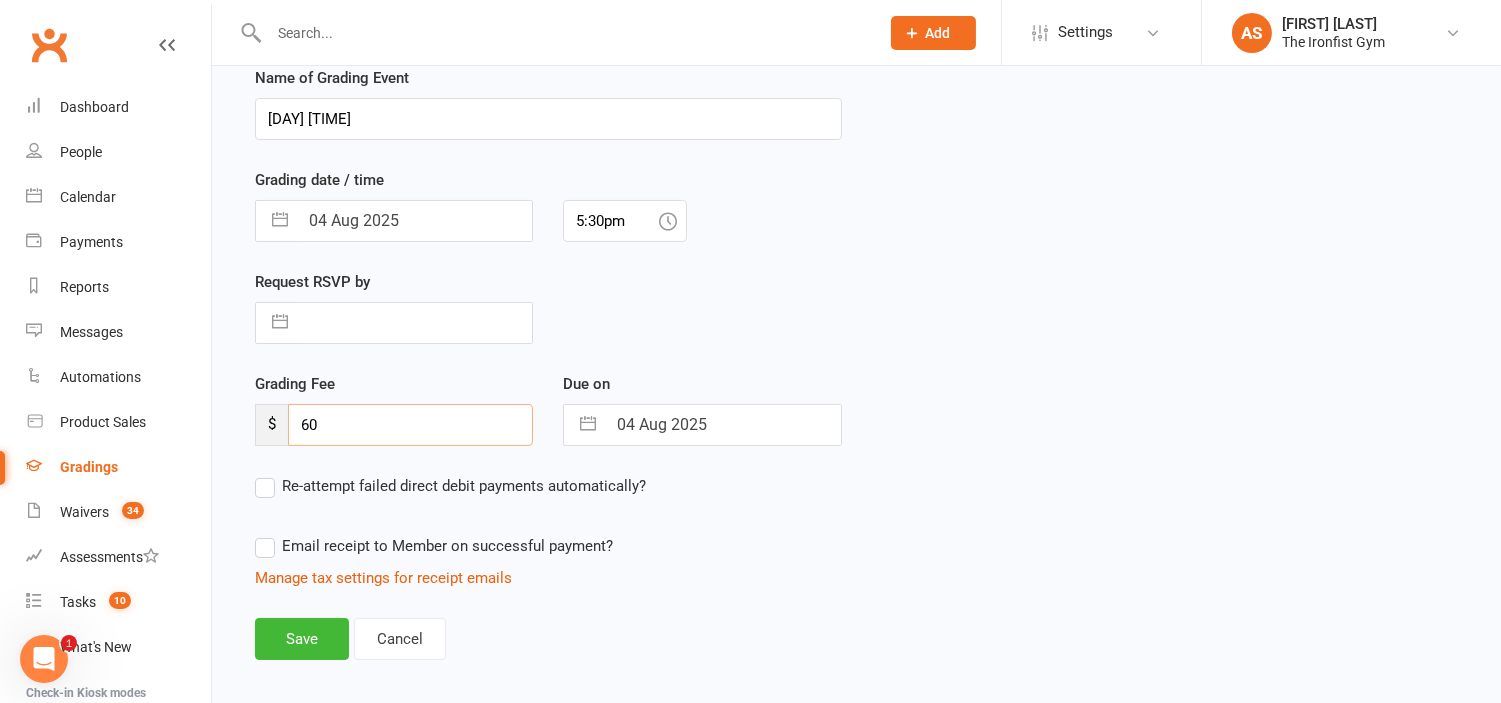 scroll, scrollTop: 458, scrollLeft: 0, axis: vertical 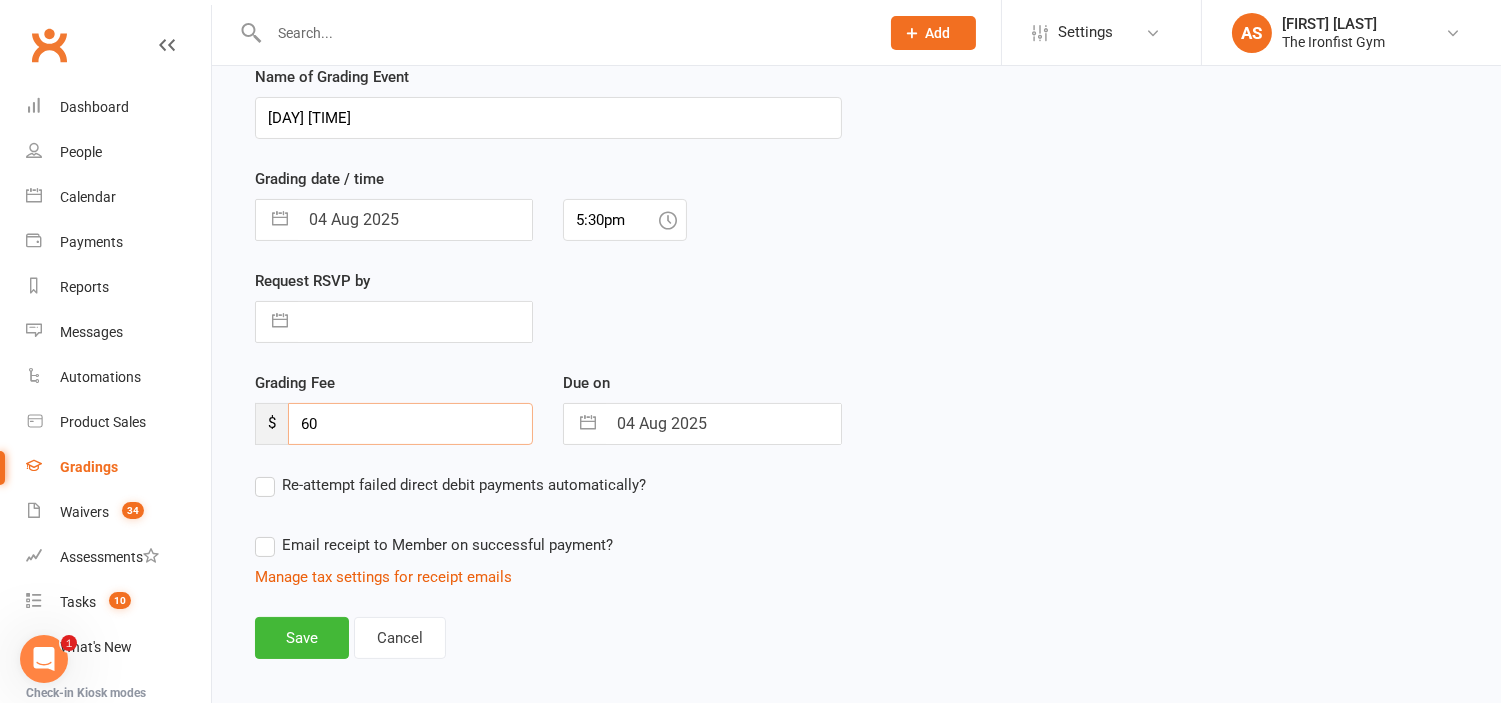 type on "60" 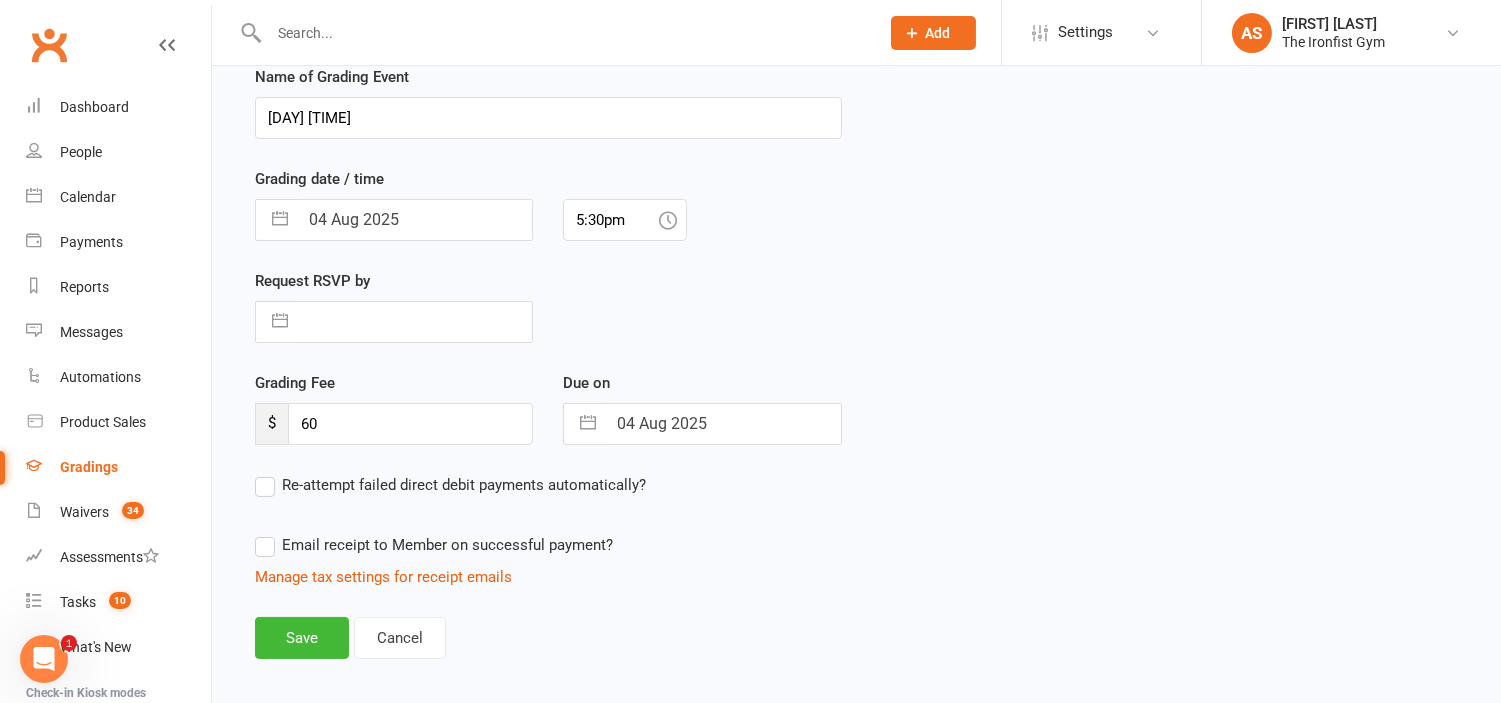 click at bounding box center [588, 424] 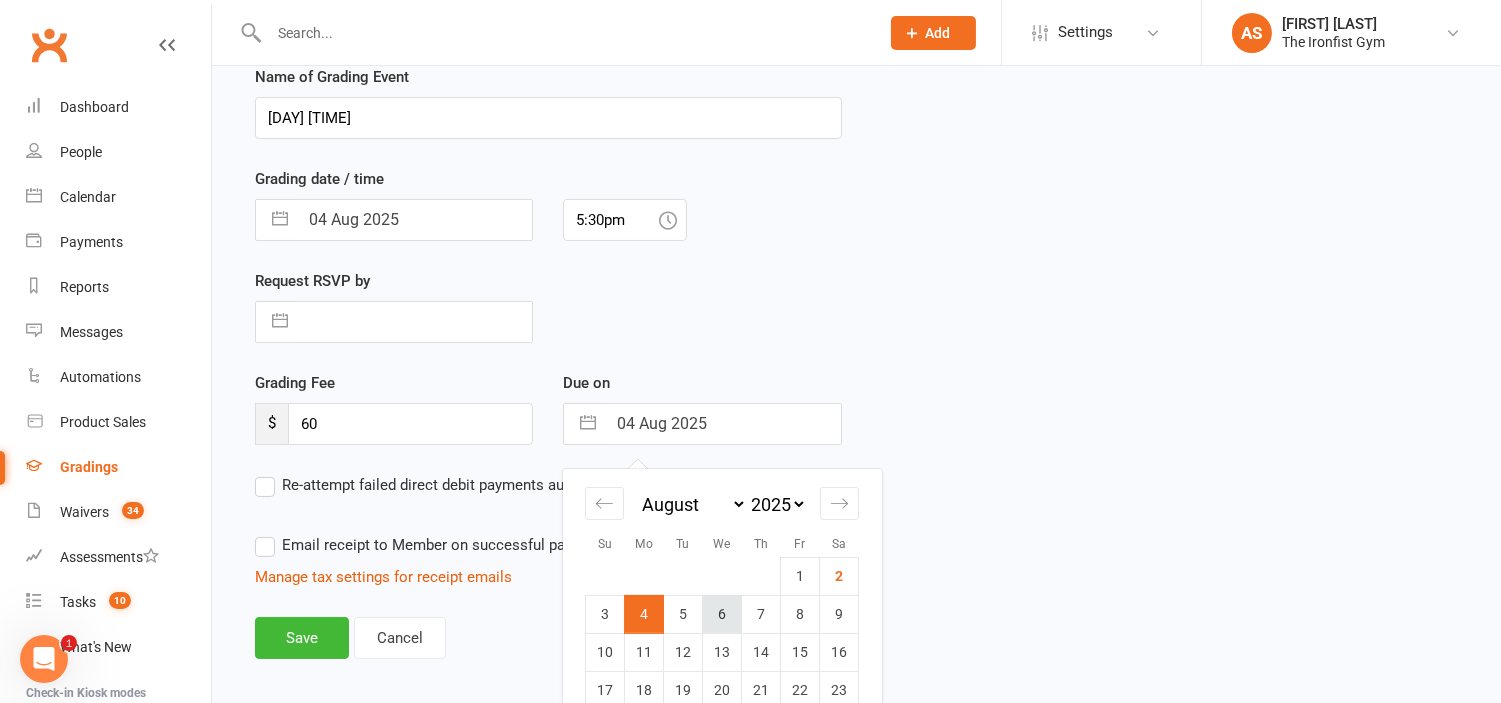 click on "6" at bounding box center [722, 614] 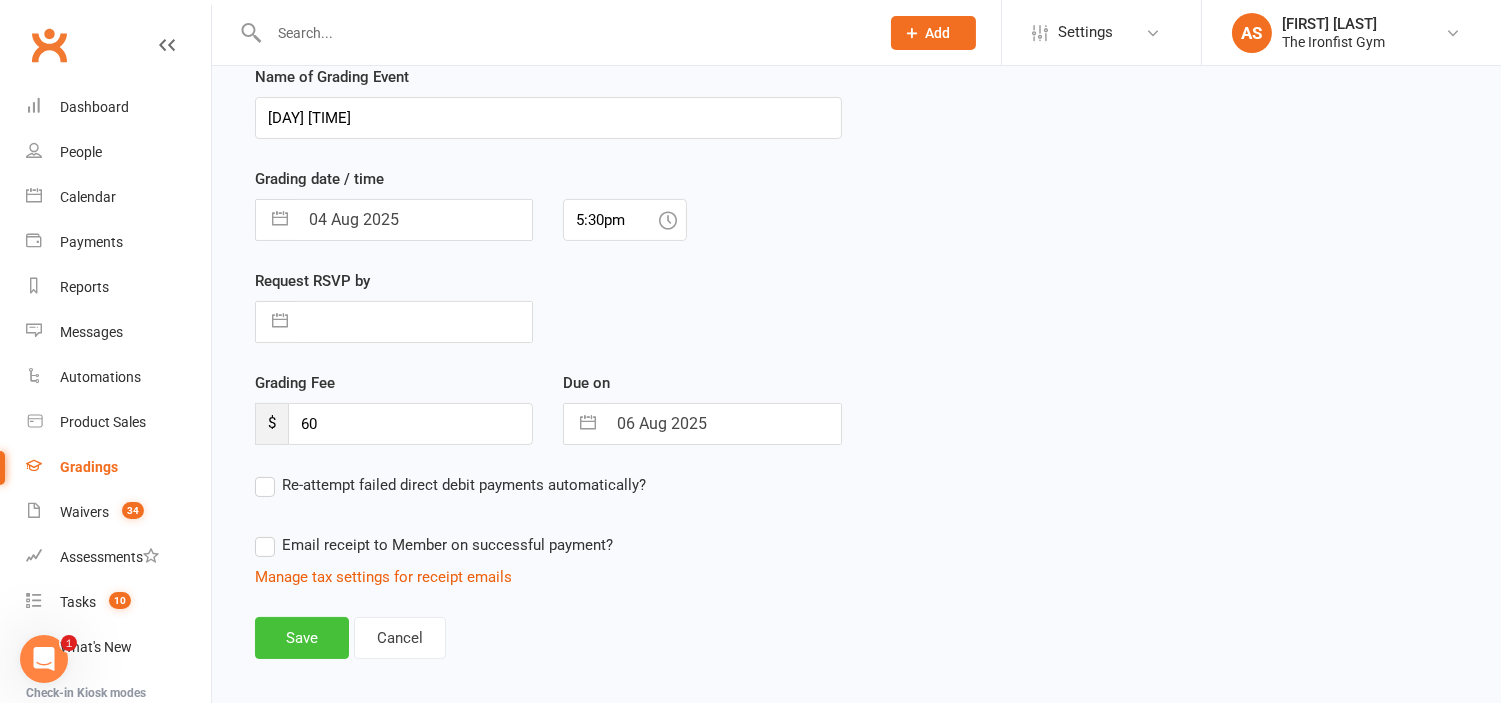 click on "Save" at bounding box center (302, 638) 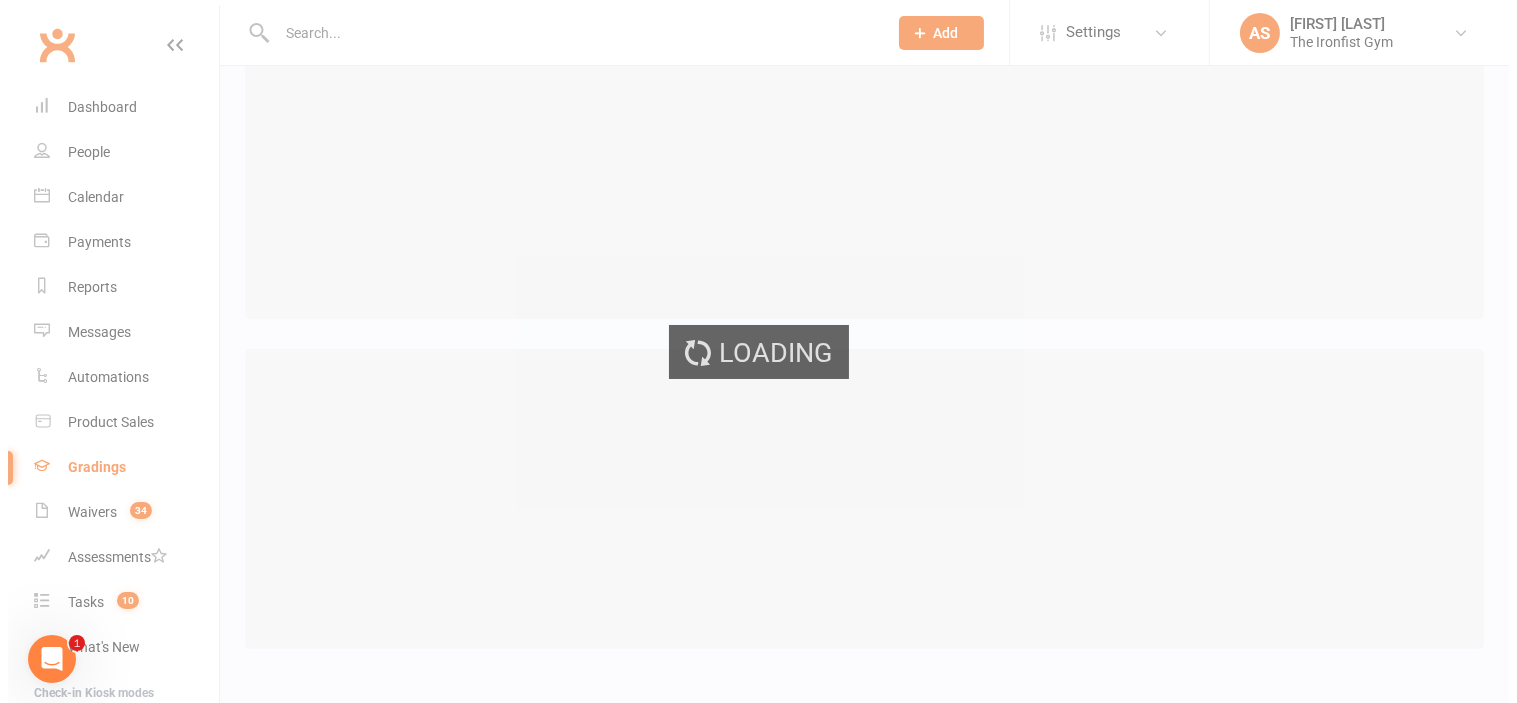 scroll, scrollTop: 0, scrollLeft: 0, axis: both 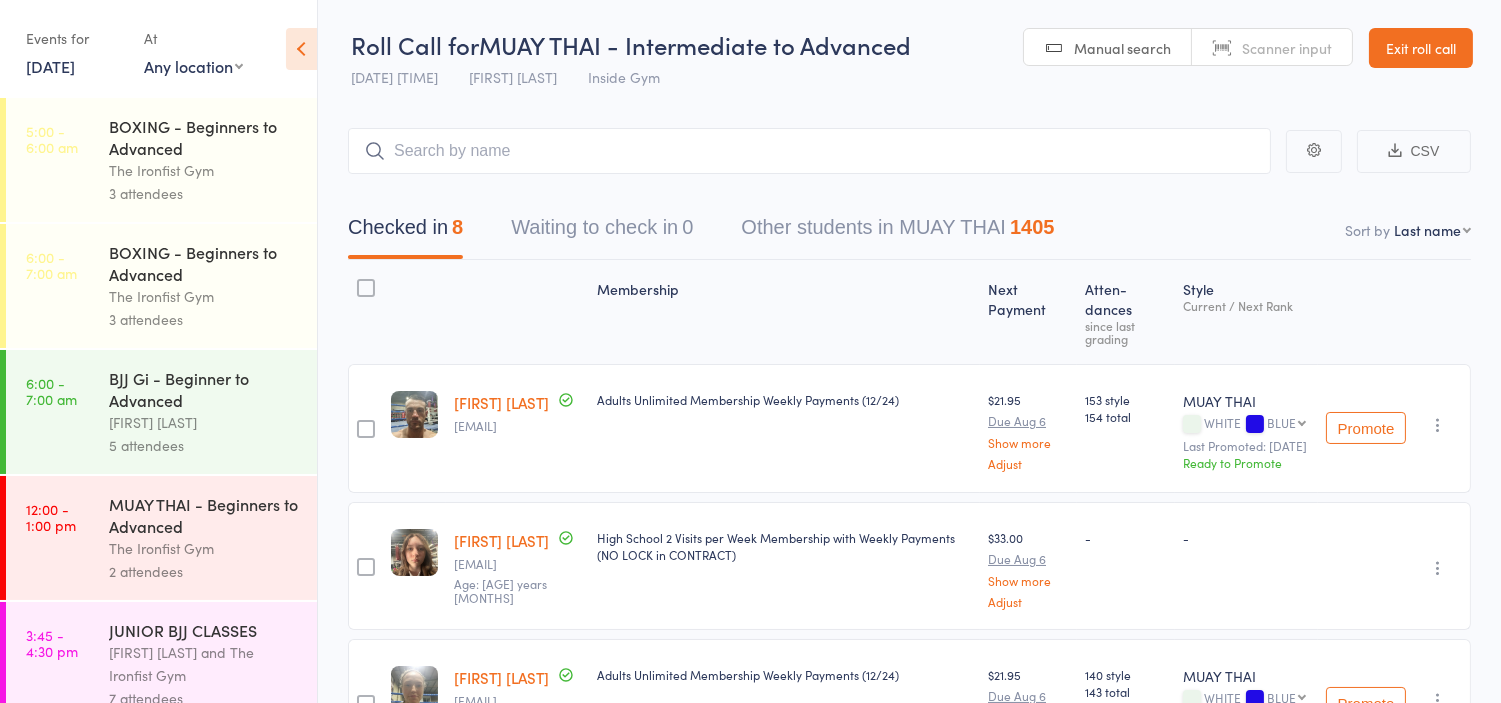 click on "Exit roll call" at bounding box center [1421, 48] 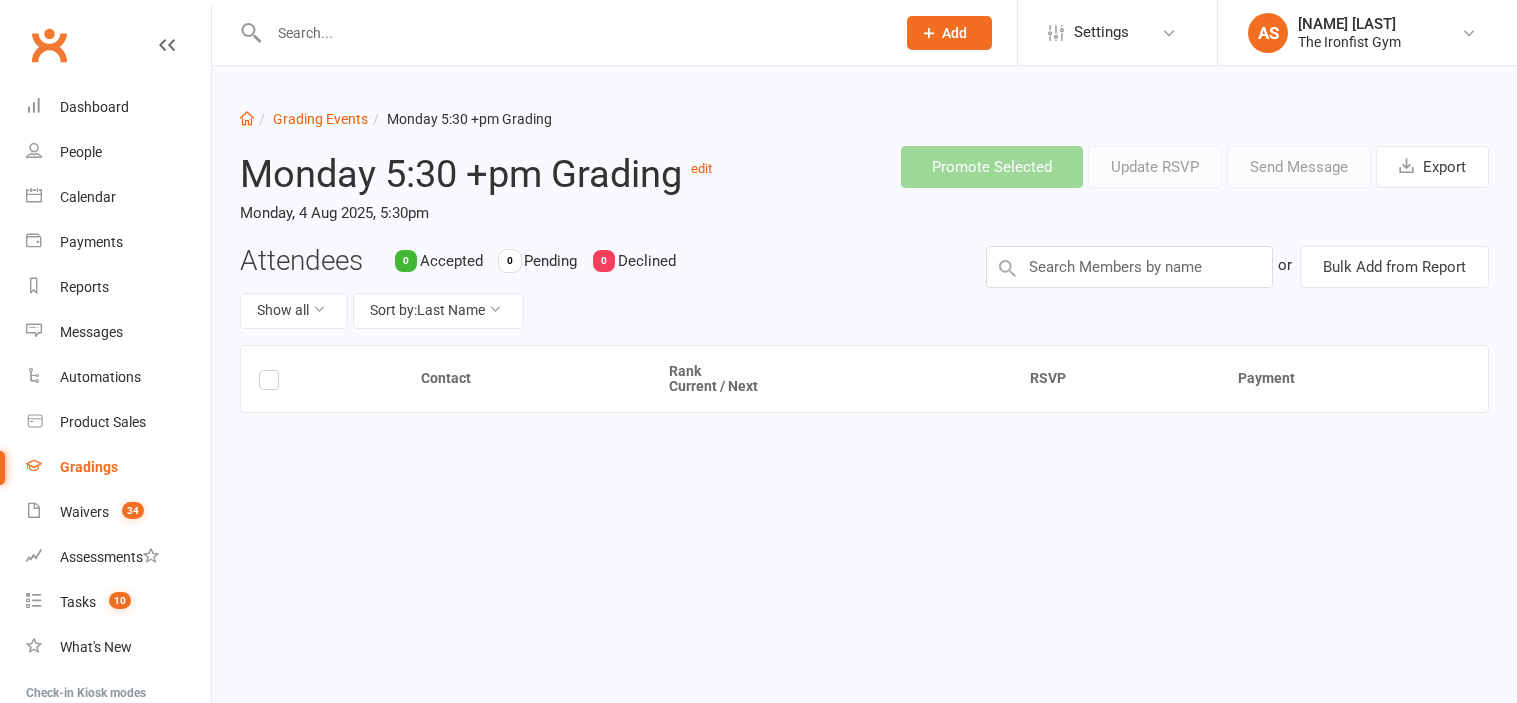 scroll, scrollTop: 0, scrollLeft: 0, axis: both 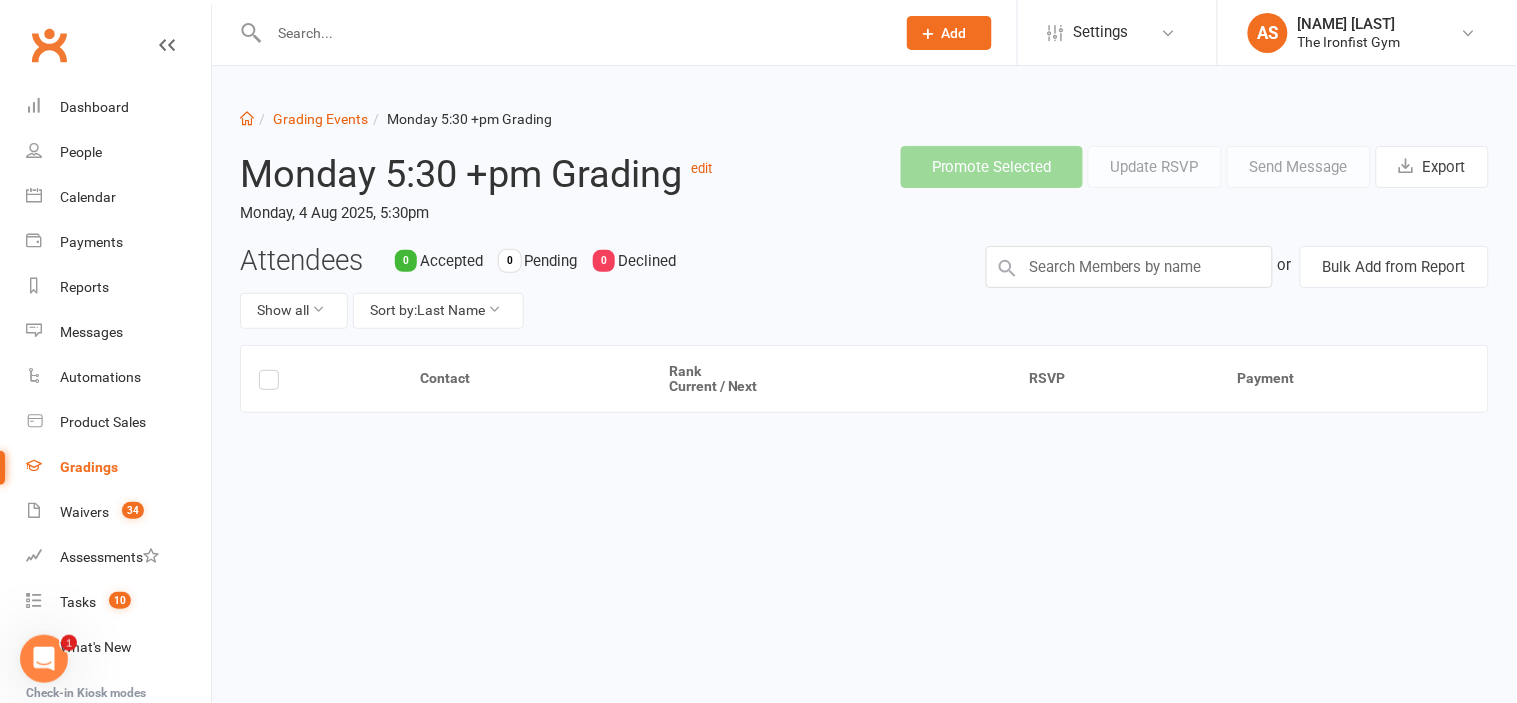 click at bounding box center (1129, 267) 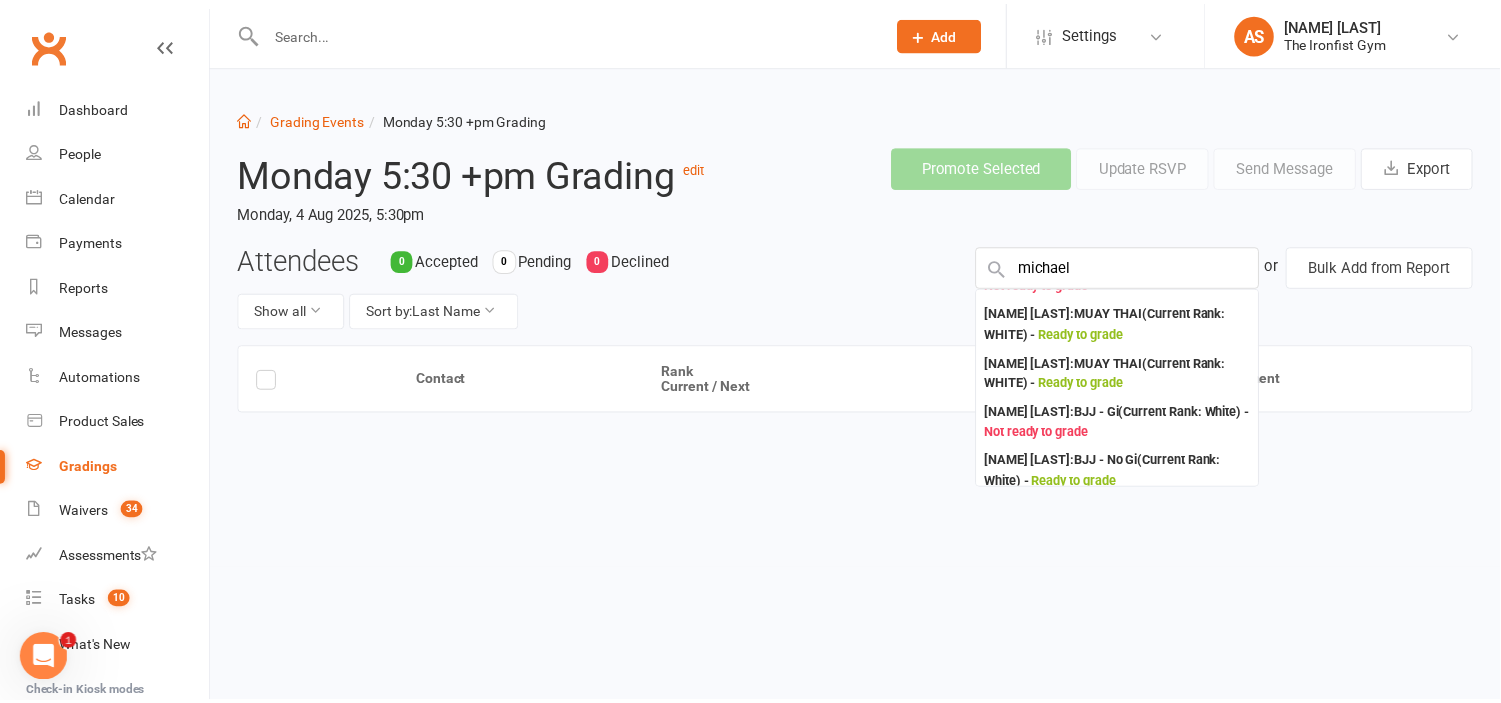 scroll, scrollTop: 223, scrollLeft: 0, axis: vertical 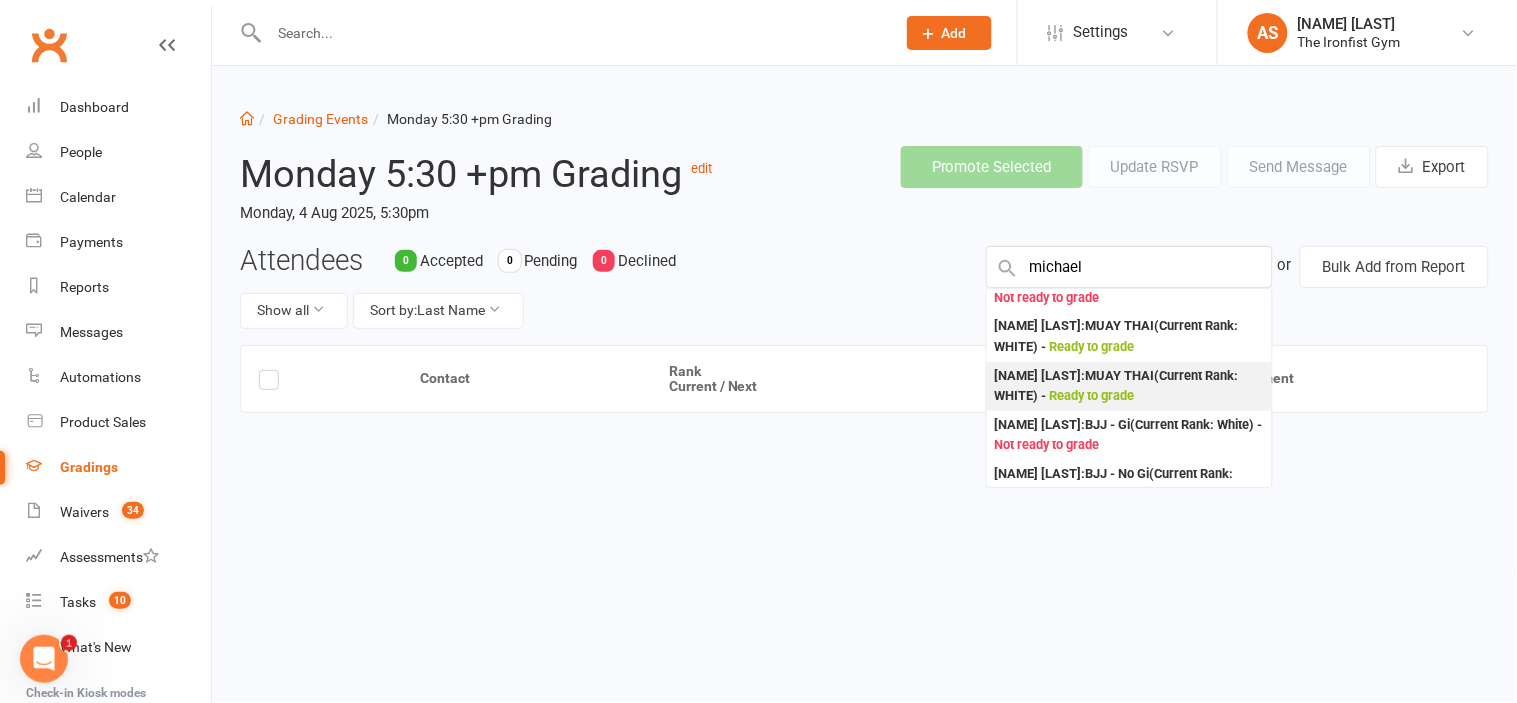 type on "michael" 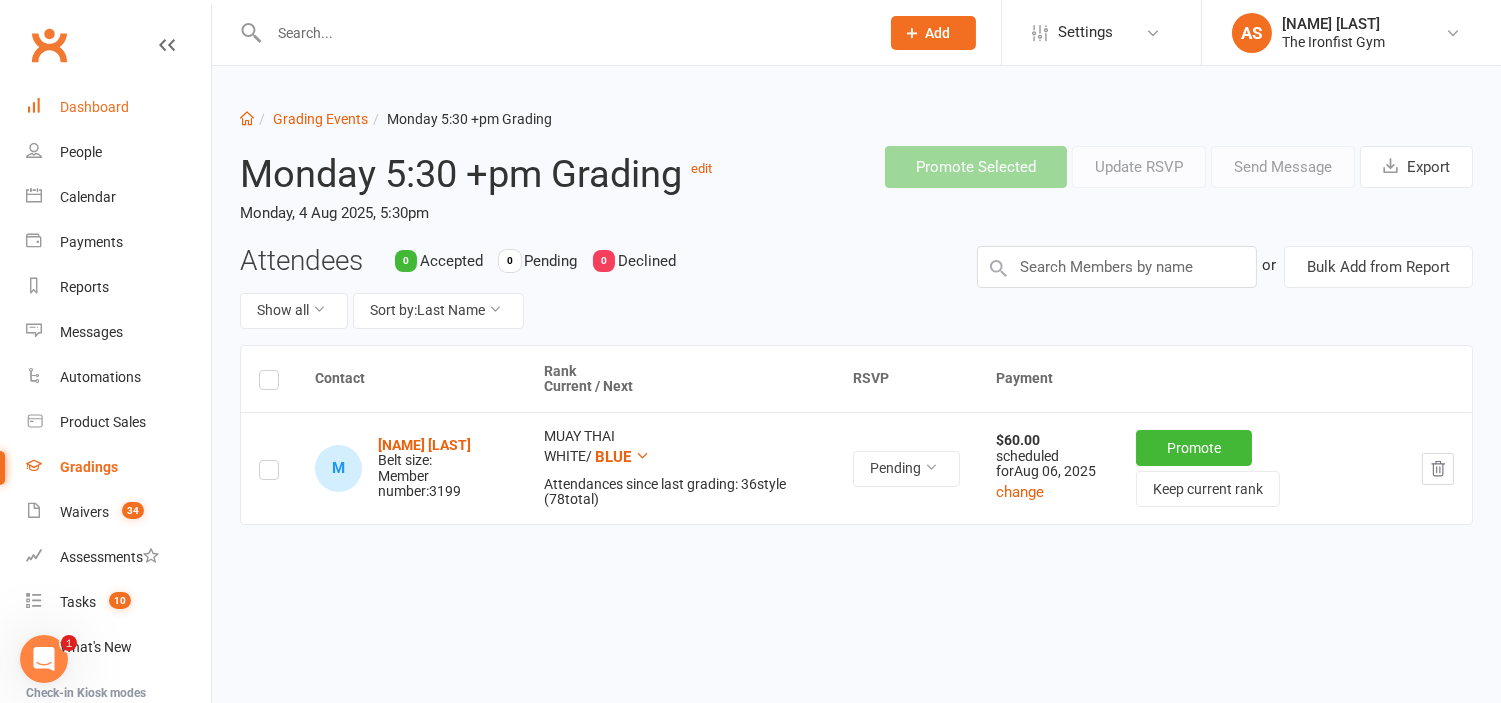 click on "Dashboard" at bounding box center [94, 107] 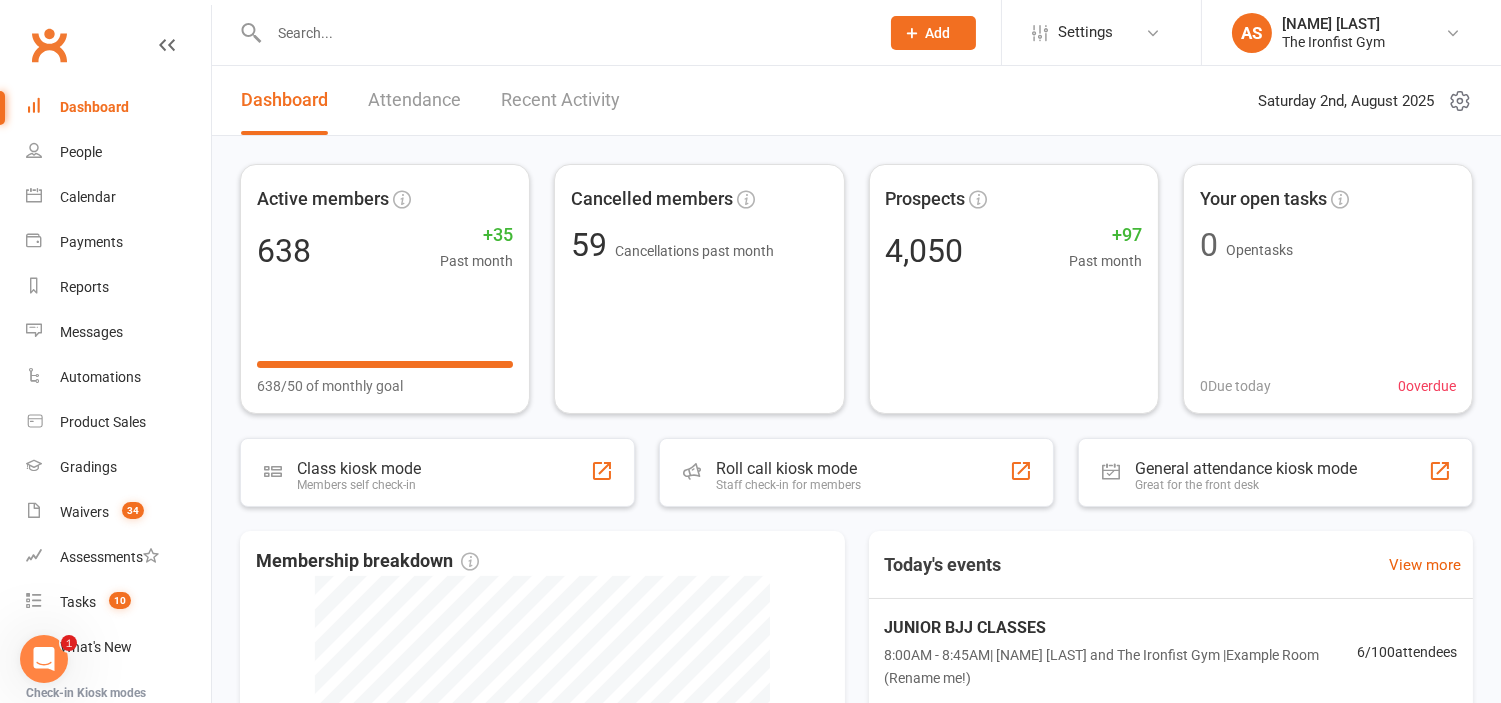 click on "Dashboard" at bounding box center (94, 107) 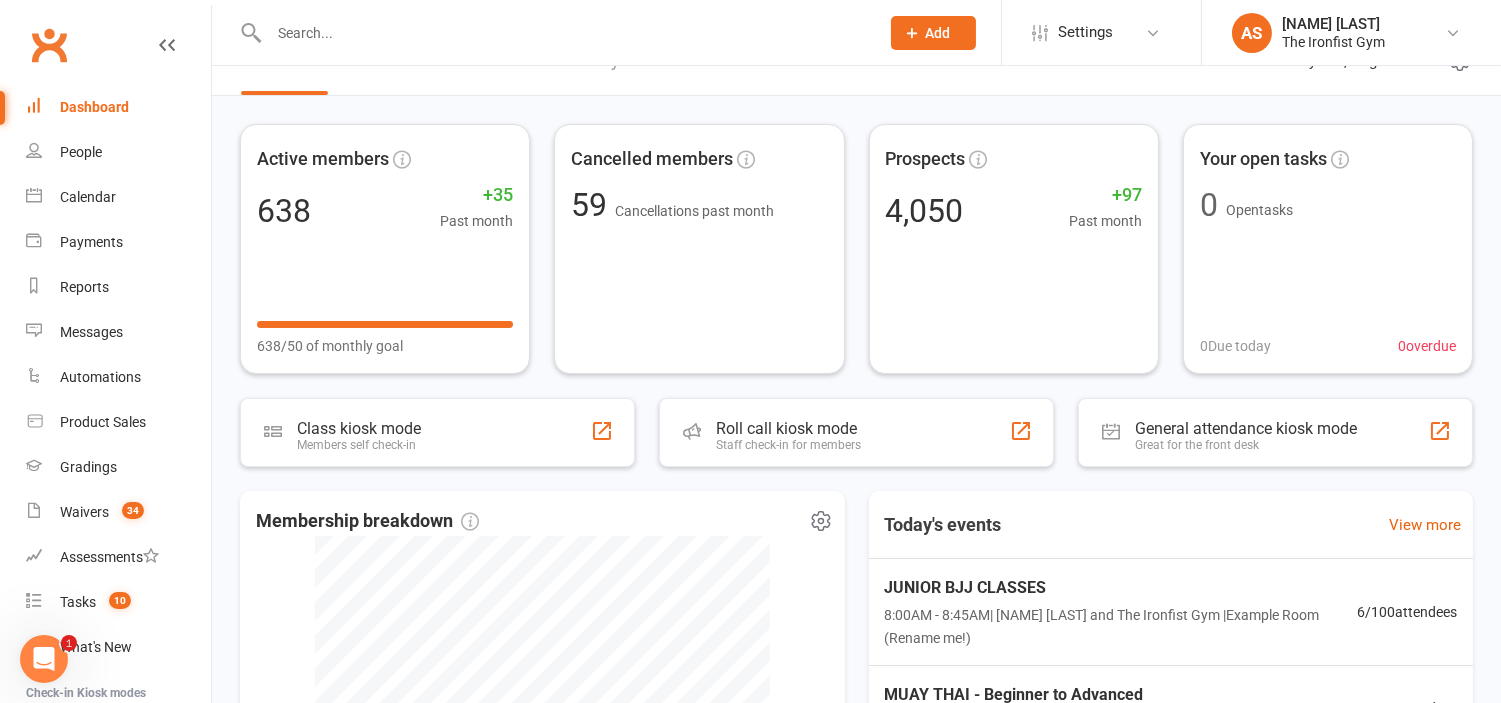 scroll, scrollTop: 0, scrollLeft: 0, axis: both 